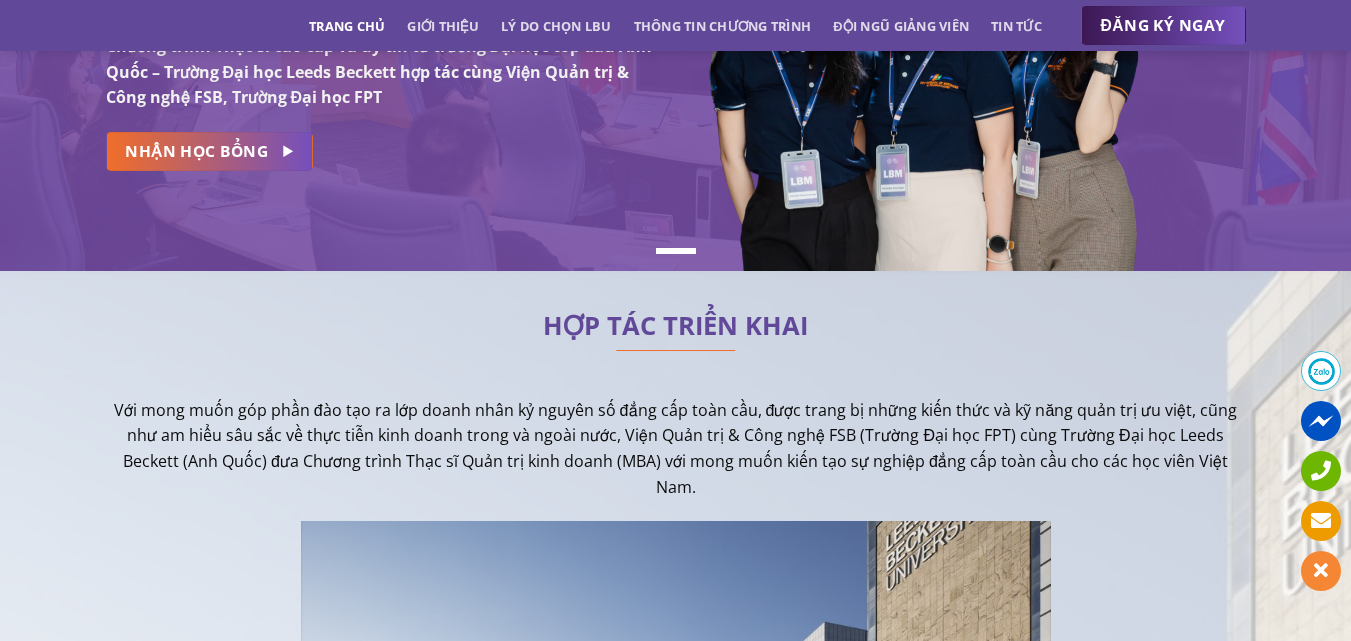 scroll, scrollTop: 300, scrollLeft: 0, axis: vertical 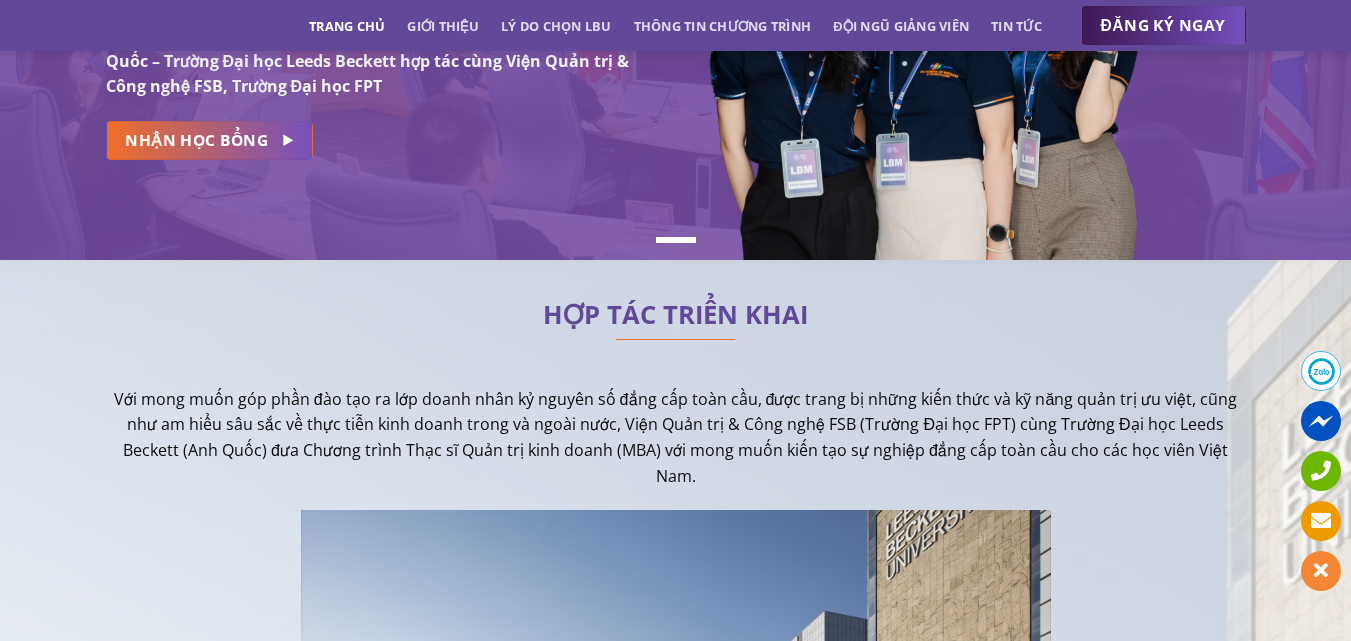click on "Với mong muốn góp phần đào tạo ra lớp doanh nhân kỷ nguyên số đẳng cấp toàn cầu, được trang bị những kiến thức và kỹ năng quản trị ưu việt, cũng như am hiểu sâu sắc về thực tiễn kinh doanh trong và ngoài nước, Viện Quản trị & Công nghệ FSB (Trường Đại học FPT) cùng Trường Đại học Leeds Beckett (Anh Quốc) đưa Chương trình Thạc sĩ Quản trị kinh doanh (MBA) với mong muốn kiến tạo sự nghiệp đẳng cấp toàn cầu cho các học viên Việt Nam." at bounding box center (676, 438) 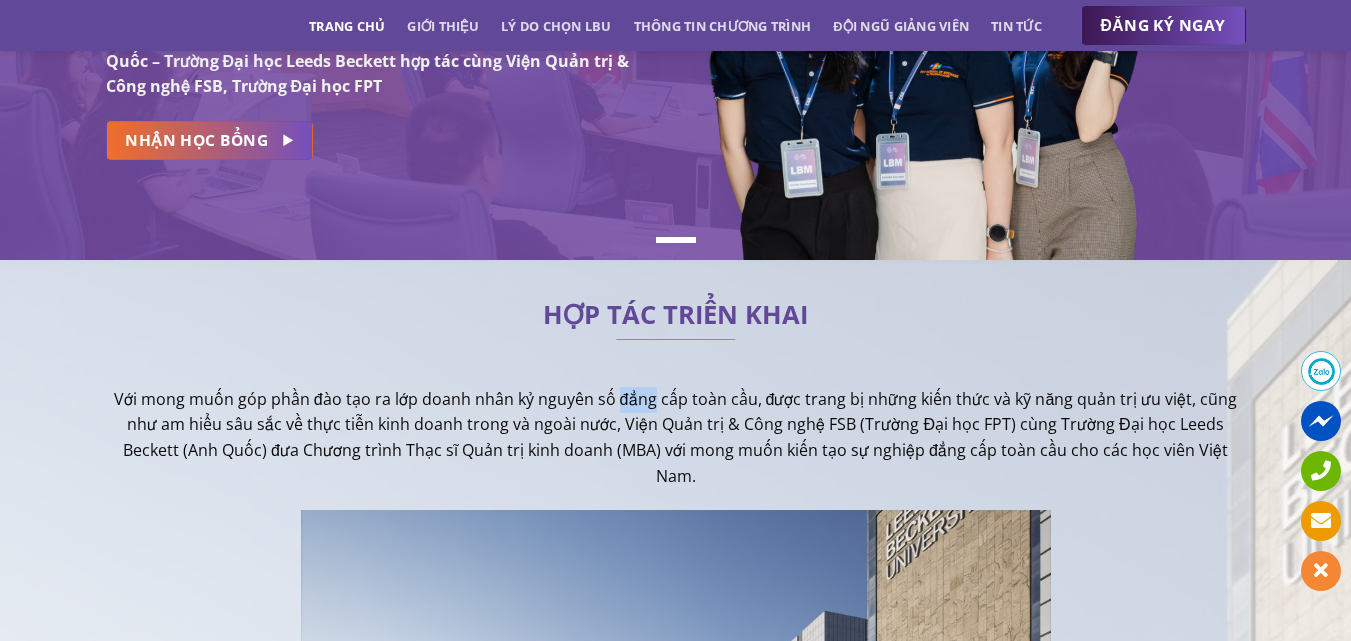 drag, startPoint x: 645, startPoint y: 402, endPoint x: 651, endPoint y: 423, distance: 21.84033 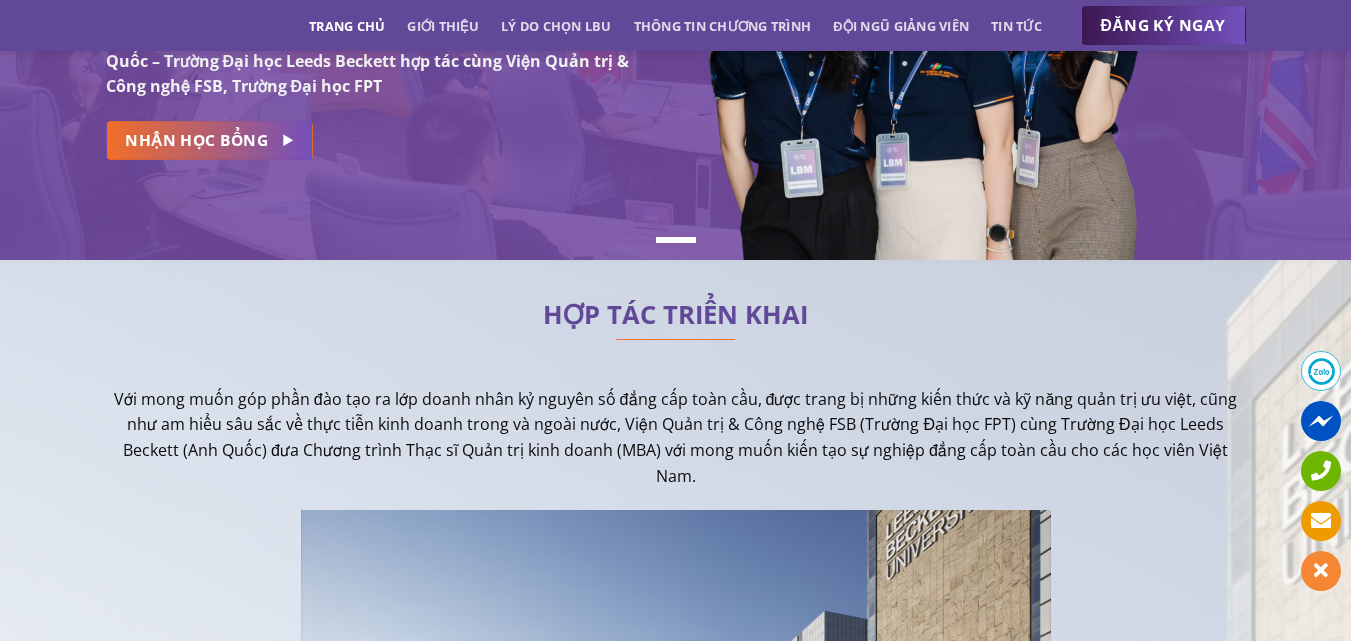 click on "Với mong muốn góp phần đào tạo ra lớp doanh nhân kỷ nguyên số đẳng cấp toàn cầu, được trang bị những kiến thức và kỹ năng quản trị ưu việt, cũng như am hiểu sâu sắc về thực tiễn kinh doanh trong và ngoài nước, Viện Quản trị & Công nghệ FSB (Trường Đại học FPT) cùng Trường Đại học Leeds Beckett (Anh Quốc) đưa Chương trình Thạc sĩ Quản trị kinh doanh (MBA) với mong muốn kiến tạo sự nghiệp đẳng cấp toàn cầu cho các học viên Việt Nam." at bounding box center [676, 438] 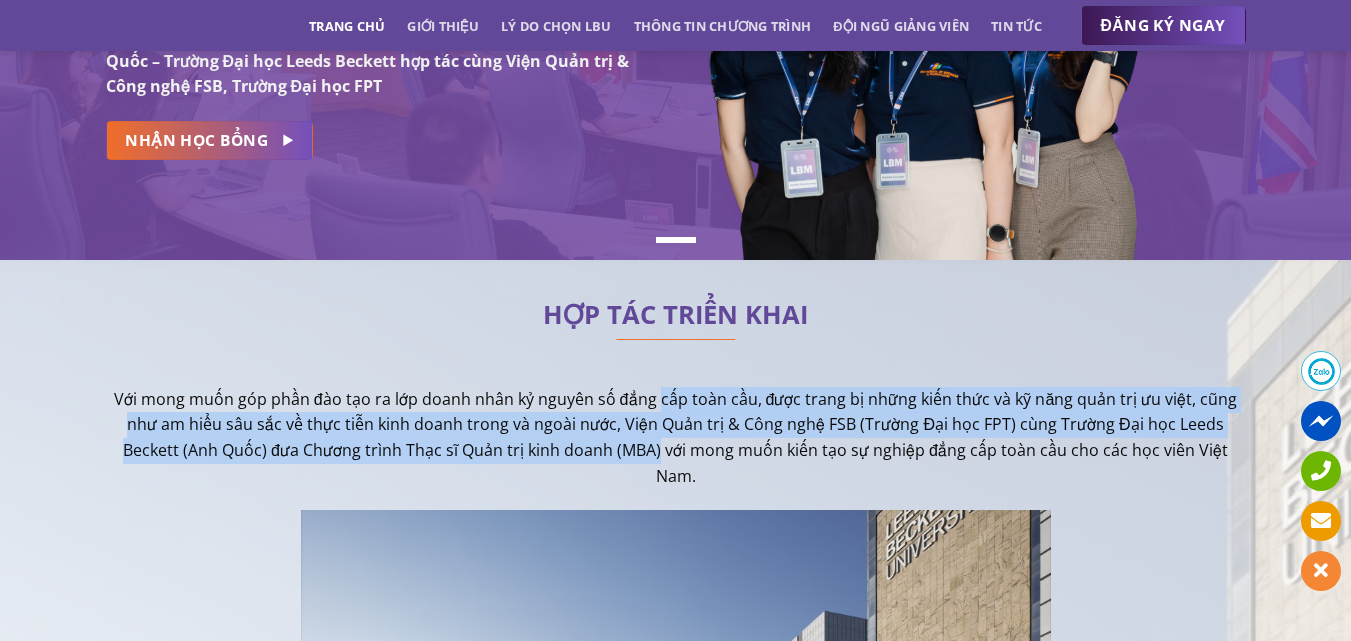 drag, startPoint x: 662, startPoint y: 444, endPoint x: 663, endPoint y: 389, distance: 55.00909 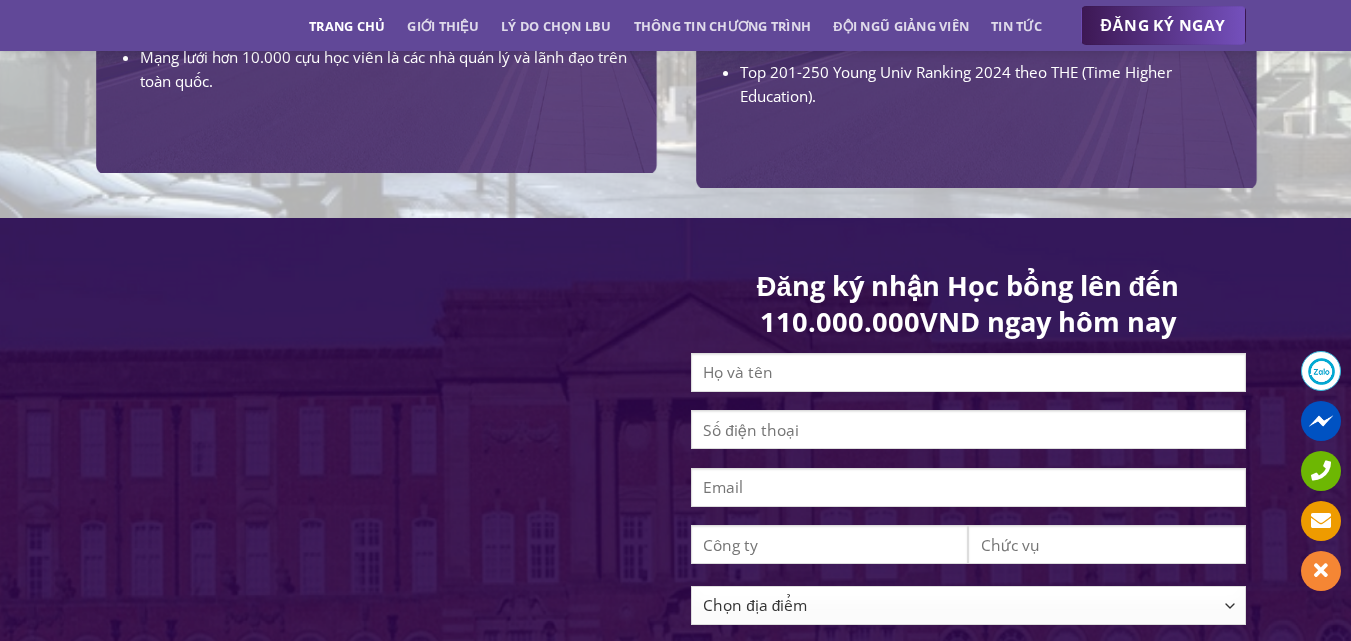 scroll, scrollTop: 1800, scrollLeft: 0, axis: vertical 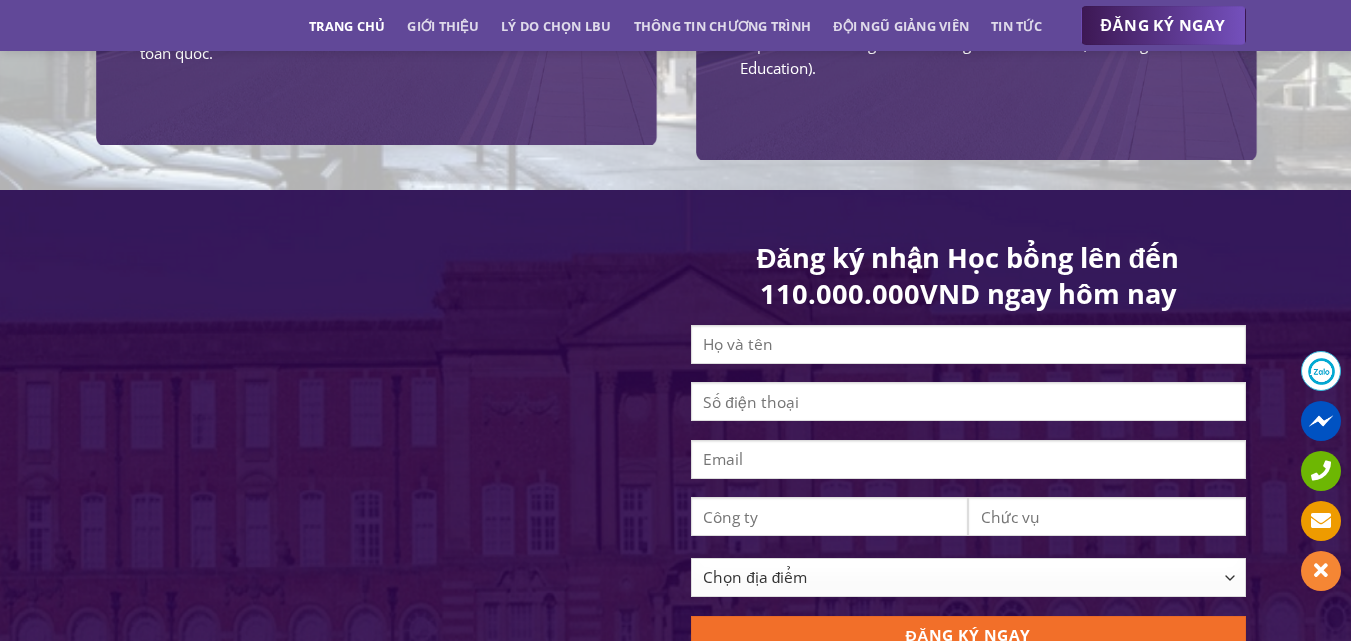 click on "Đăng ký nhận Học bổng lên đến 110.000.000VND ngay hôm nay" at bounding box center (968, 275) 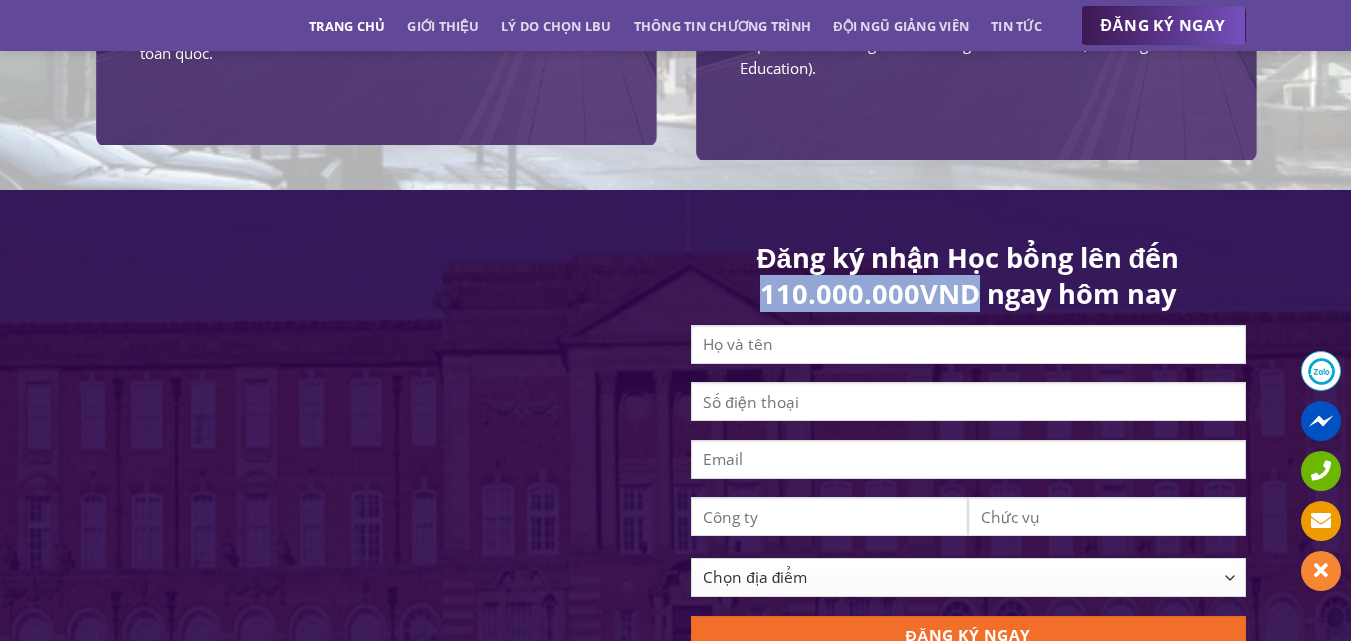 click on "Đăng ký nhận Học bổng lên đến 110.000.000VND ngay hôm nay" at bounding box center (968, 275) 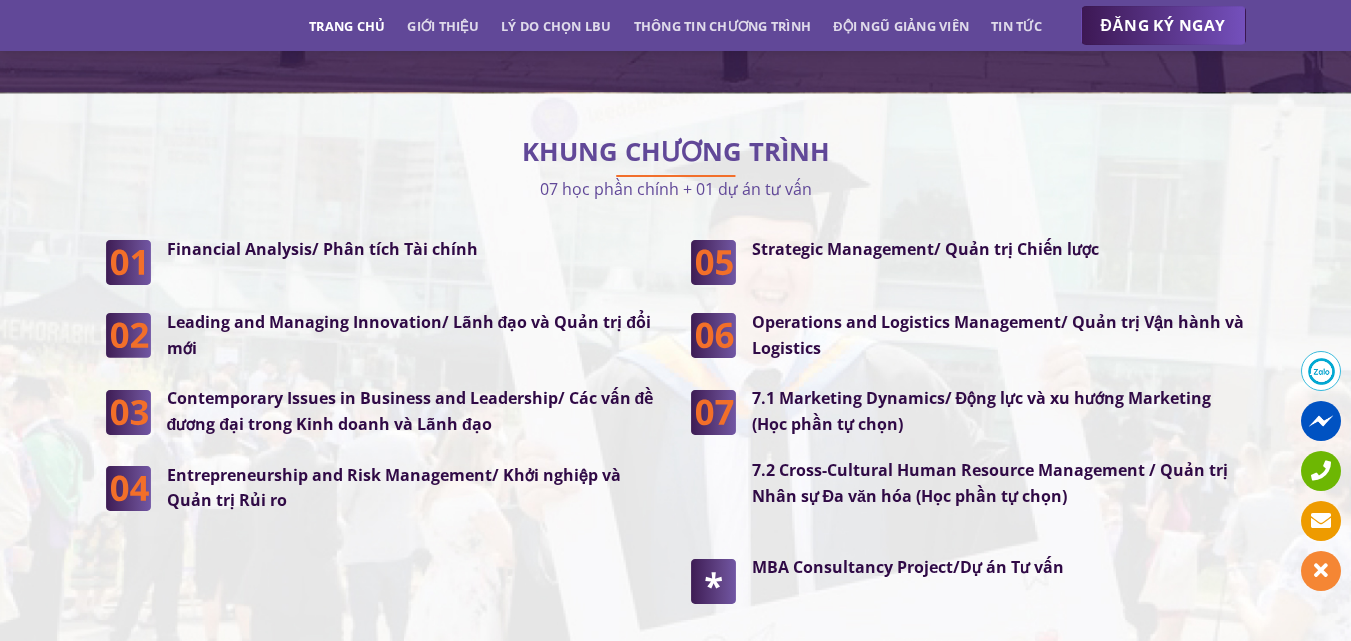 scroll, scrollTop: 5100, scrollLeft: 0, axis: vertical 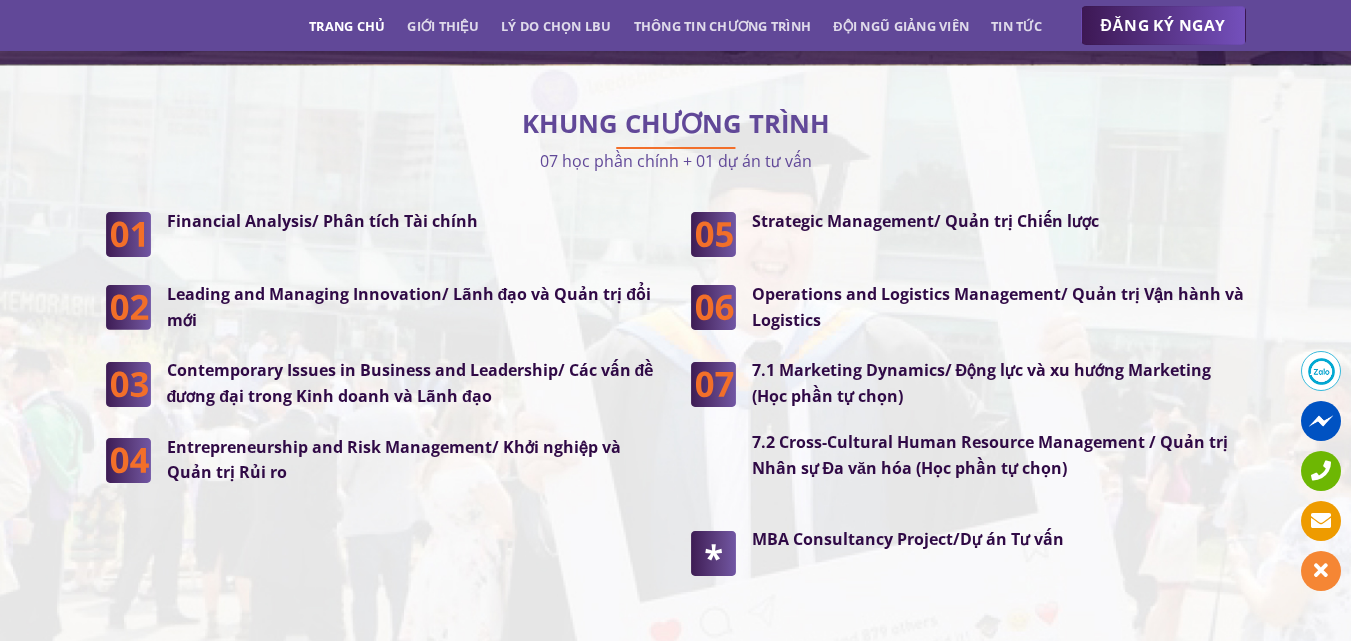 click on "Leading and Managing Innovation/ Lãnh đạo và Quản trị đổi mới" at bounding box center (409, 307) 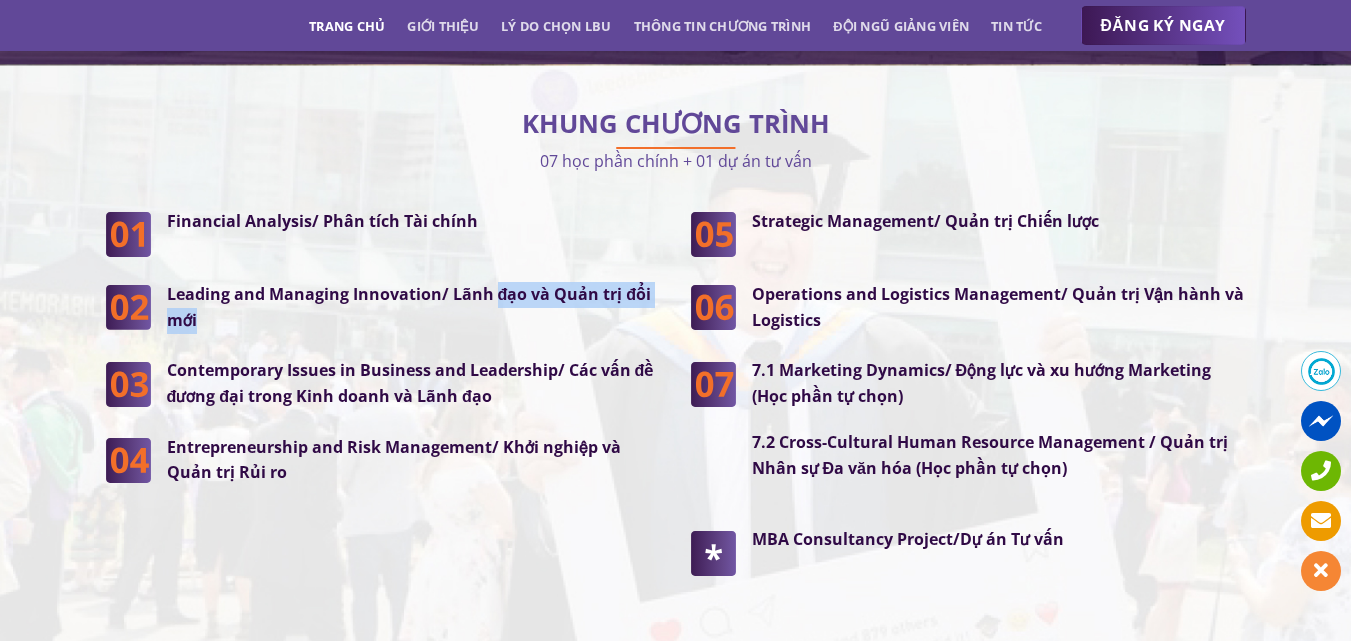 drag, startPoint x: 504, startPoint y: 309, endPoint x: 553, endPoint y: 317, distance: 49.648766 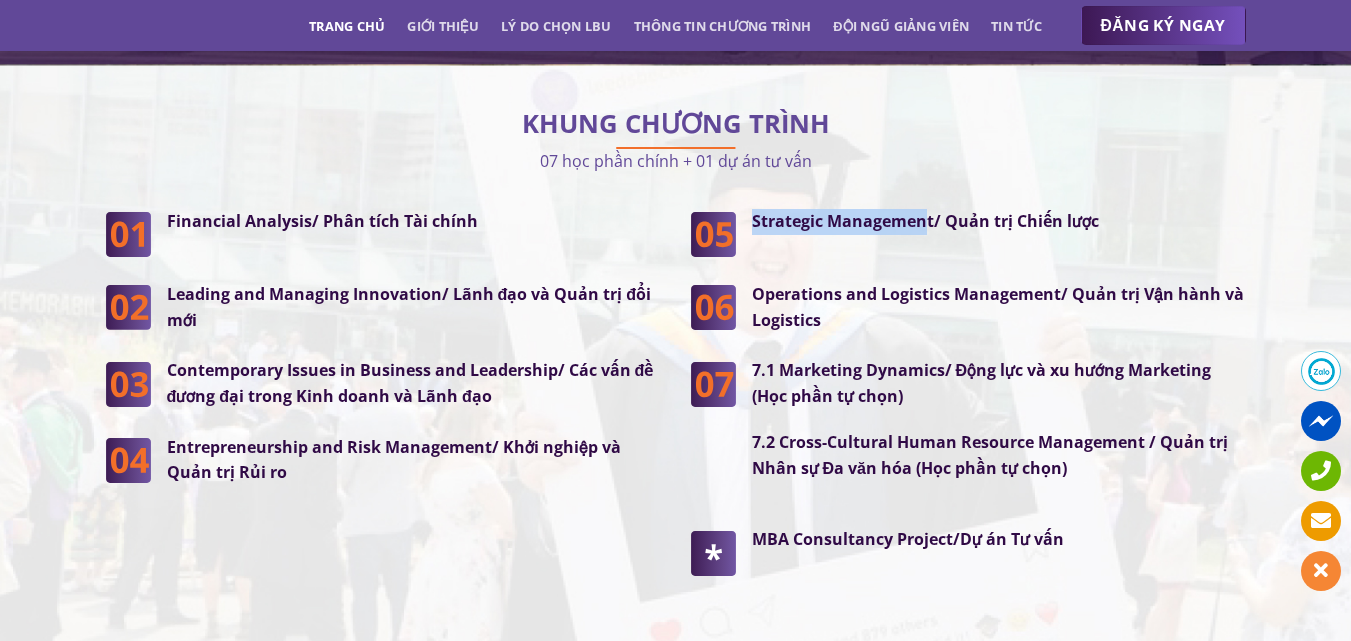 drag, startPoint x: 929, startPoint y: 223, endPoint x: 752, endPoint y: 222, distance: 177.00282 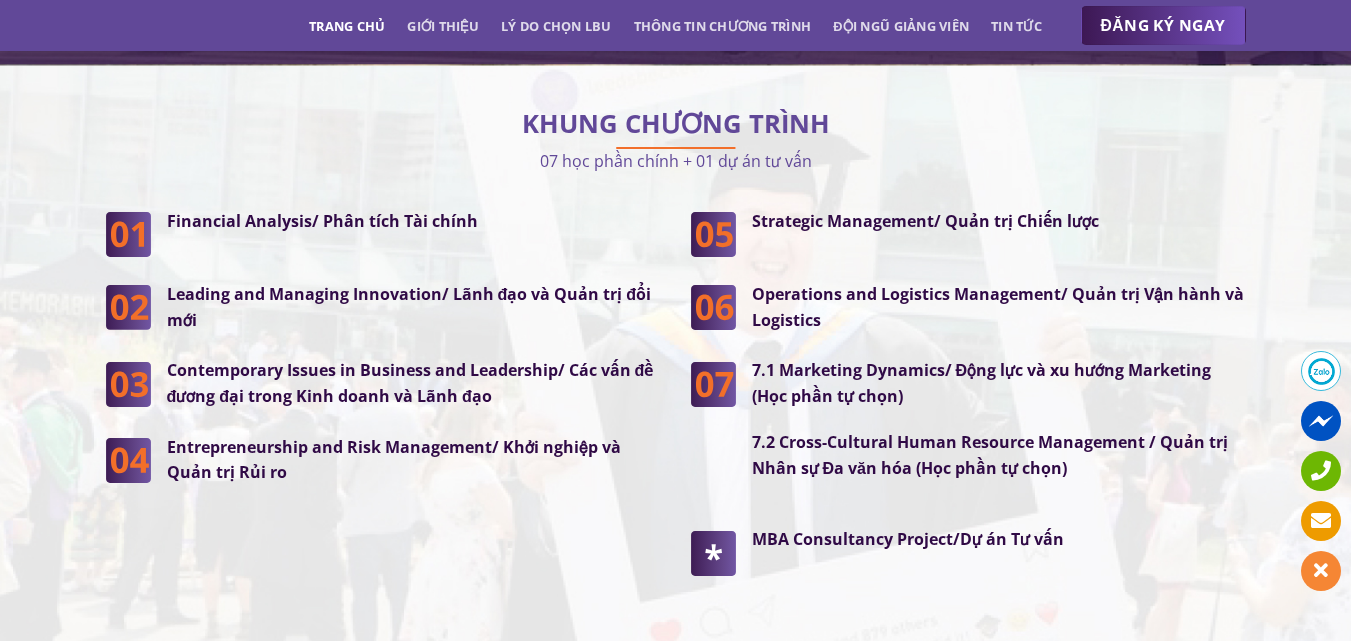 click on "Contemporary Issues in Business and Leadership/ Các vấn đề đương đại trong Kinh doanh và Lãnh đạo" at bounding box center [414, 383] 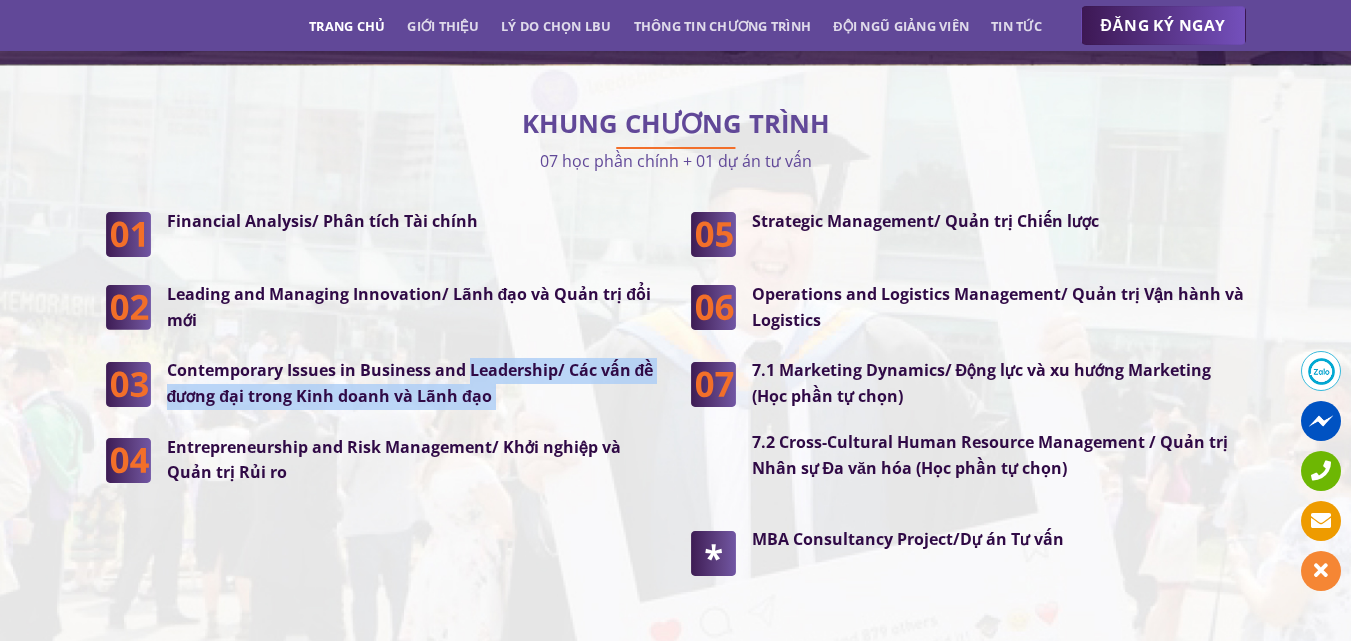 click on "Contemporary Issues in Business and Leadership/ Các vấn đề đương đại trong Kinh doanh và Lãnh đạo" at bounding box center (410, 383) 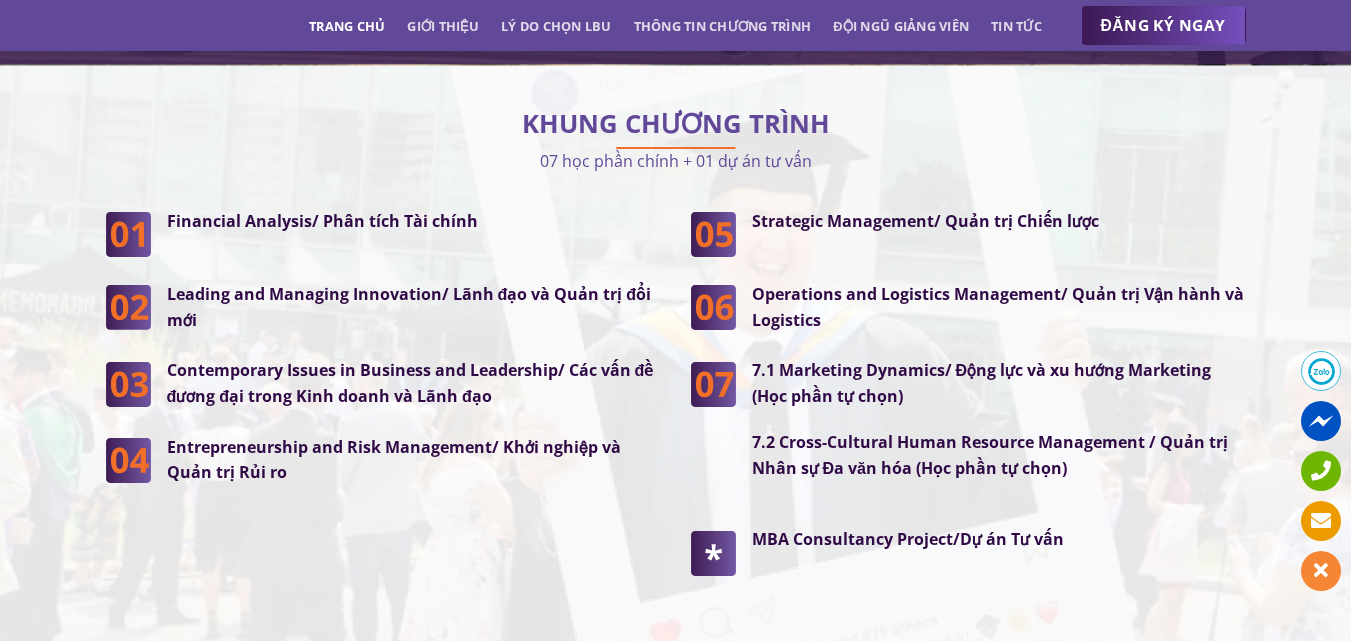 click on "Contemporary Issues in Business and Leadership/ Các vấn đề đương đại trong Kinh doanh và Lãnh đạo" at bounding box center [410, 383] 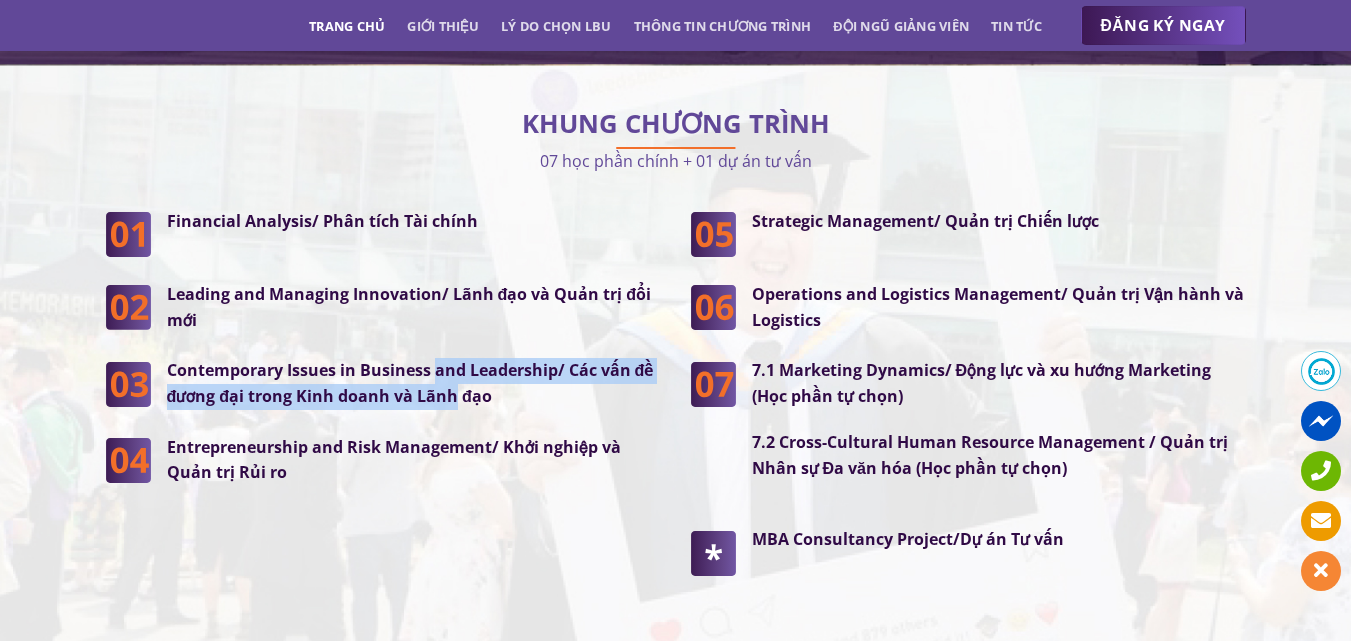 drag, startPoint x: 435, startPoint y: 369, endPoint x: 432, endPoint y: 397, distance: 28.160255 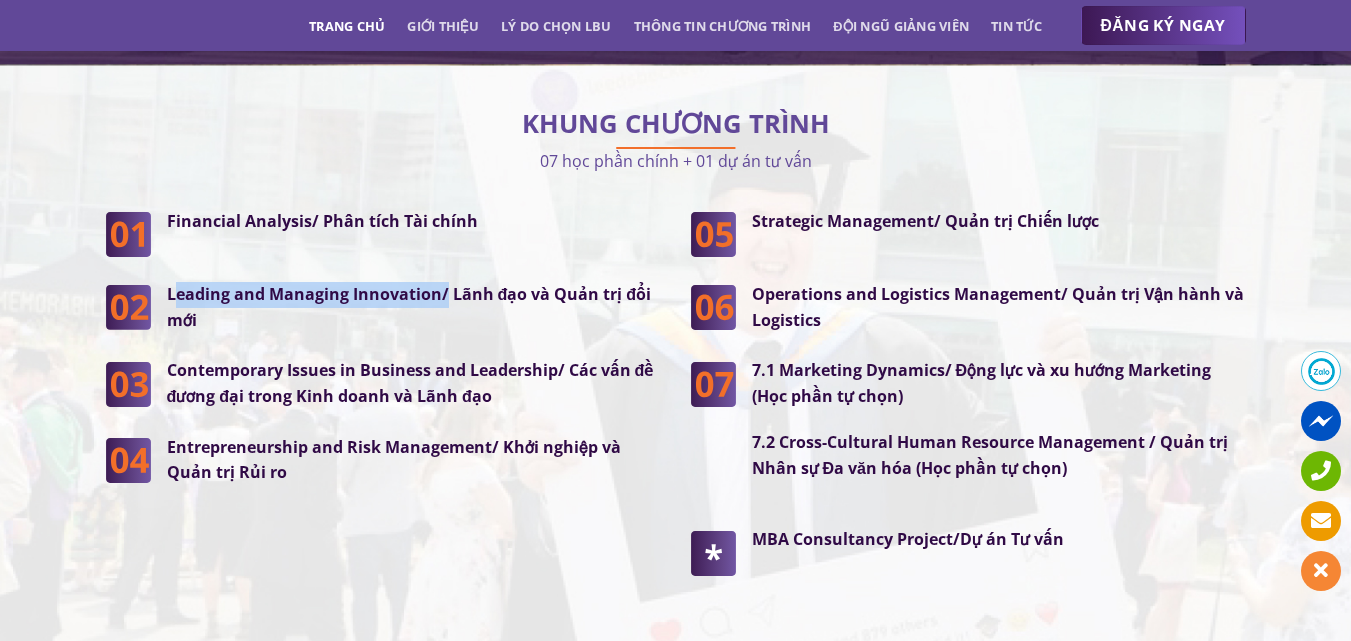 drag, startPoint x: 444, startPoint y: 294, endPoint x: 167, endPoint y: 304, distance: 277.18045 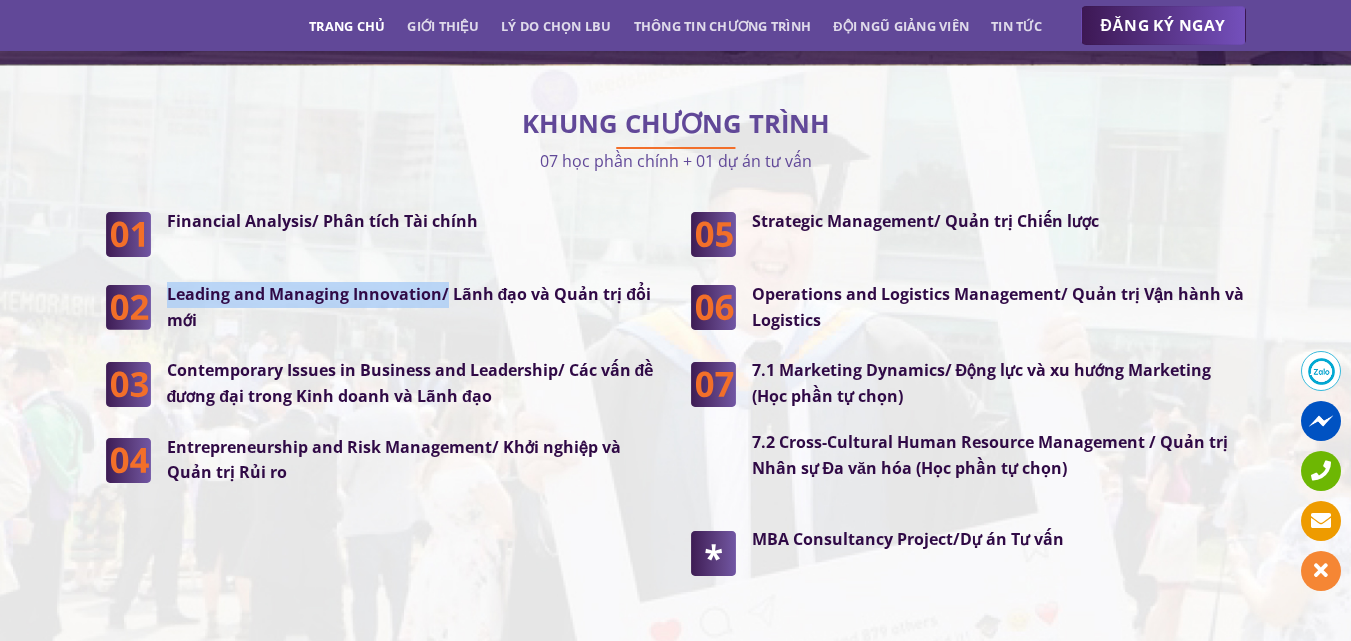click on "Leading and Managing Innovation/ Lãnh đạo và Quản trị đổi mới" at bounding box center (409, 307) 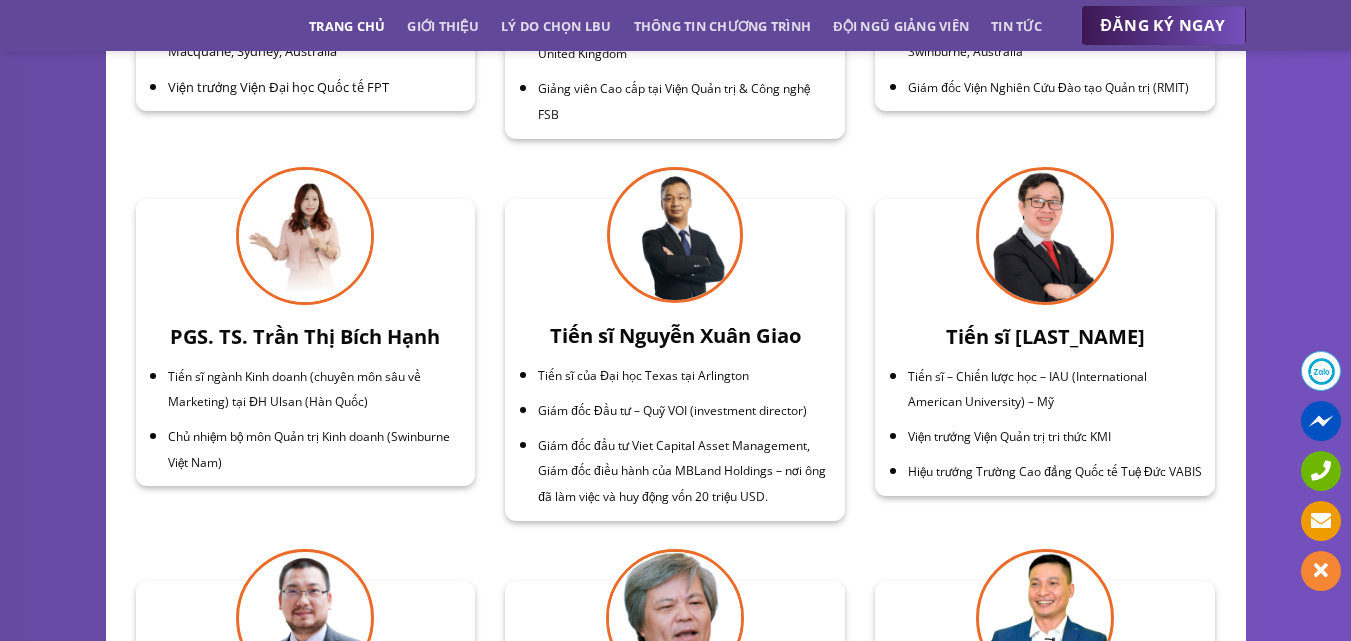 scroll, scrollTop: 6500, scrollLeft: 0, axis: vertical 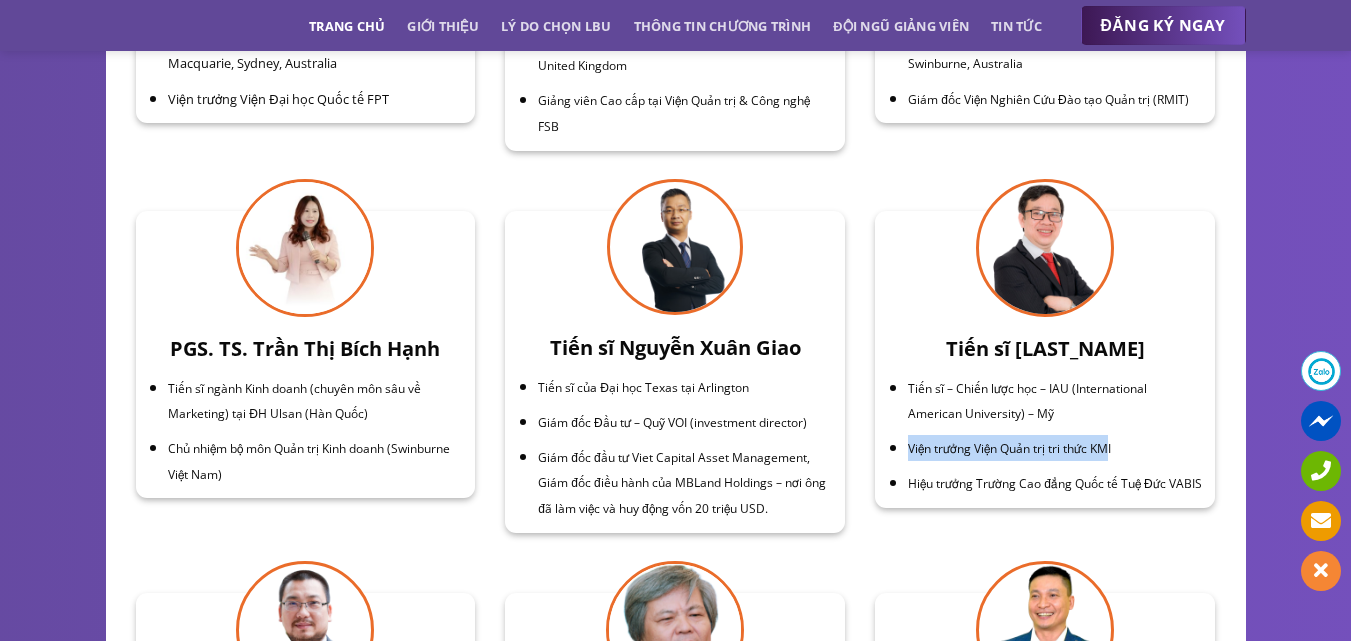 drag, startPoint x: 1117, startPoint y: 446, endPoint x: 909, endPoint y: 439, distance: 208.11775 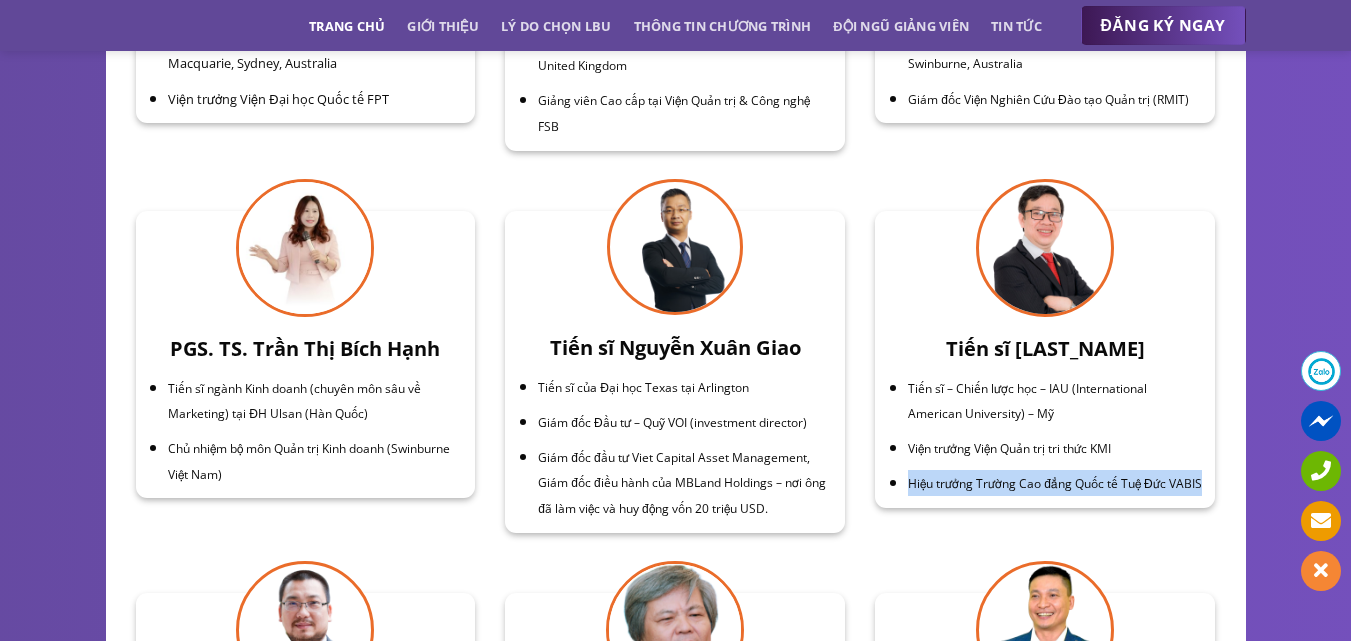 drag, startPoint x: 942, startPoint y: 508, endPoint x: 908, endPoint y: 479, distance: 44.687805 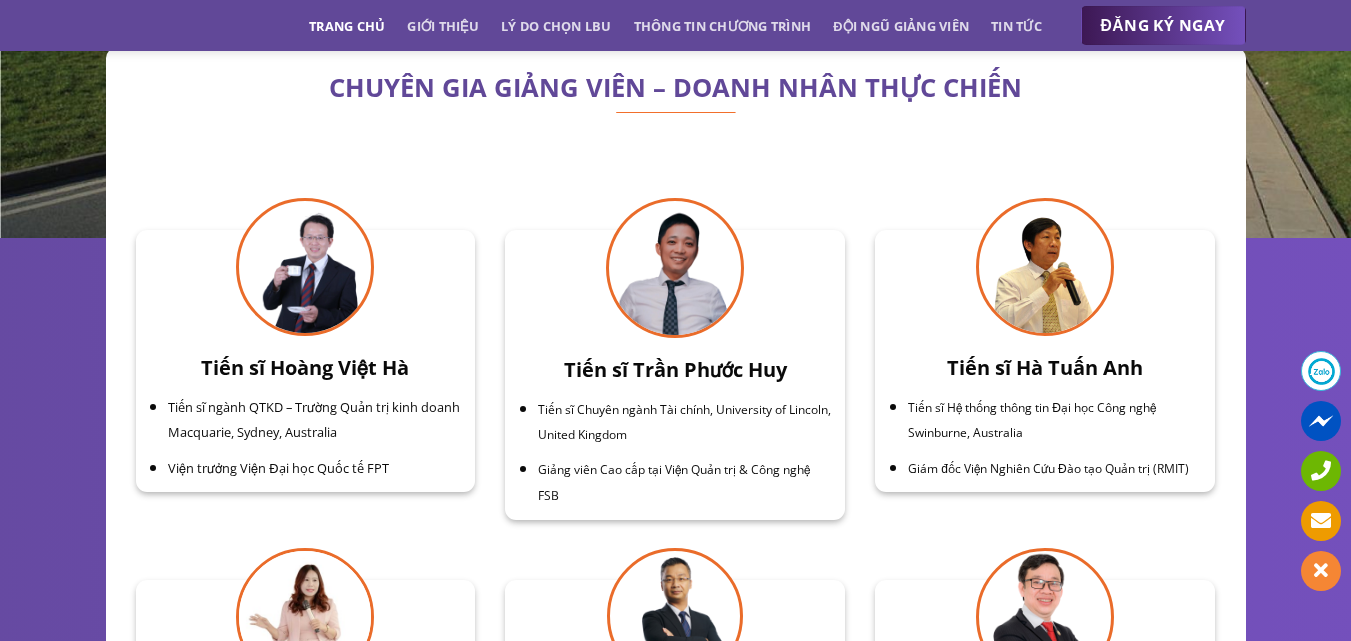scroll, scrollTop: 6100, scrollLeft: 0, axis: vertical 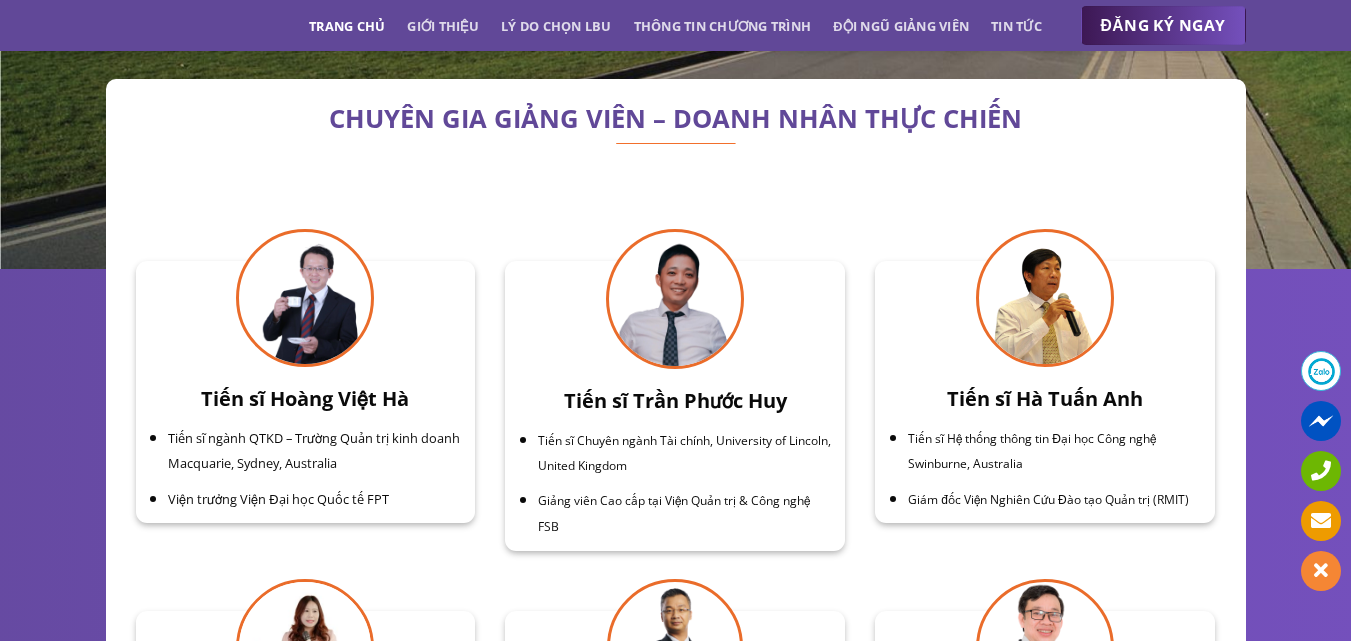 click on "Tiến sĩ ngành QTKD – Trường Quản trị kinh doanh Macquarie, Sydney, Australia" at bounding box center (314, 451) 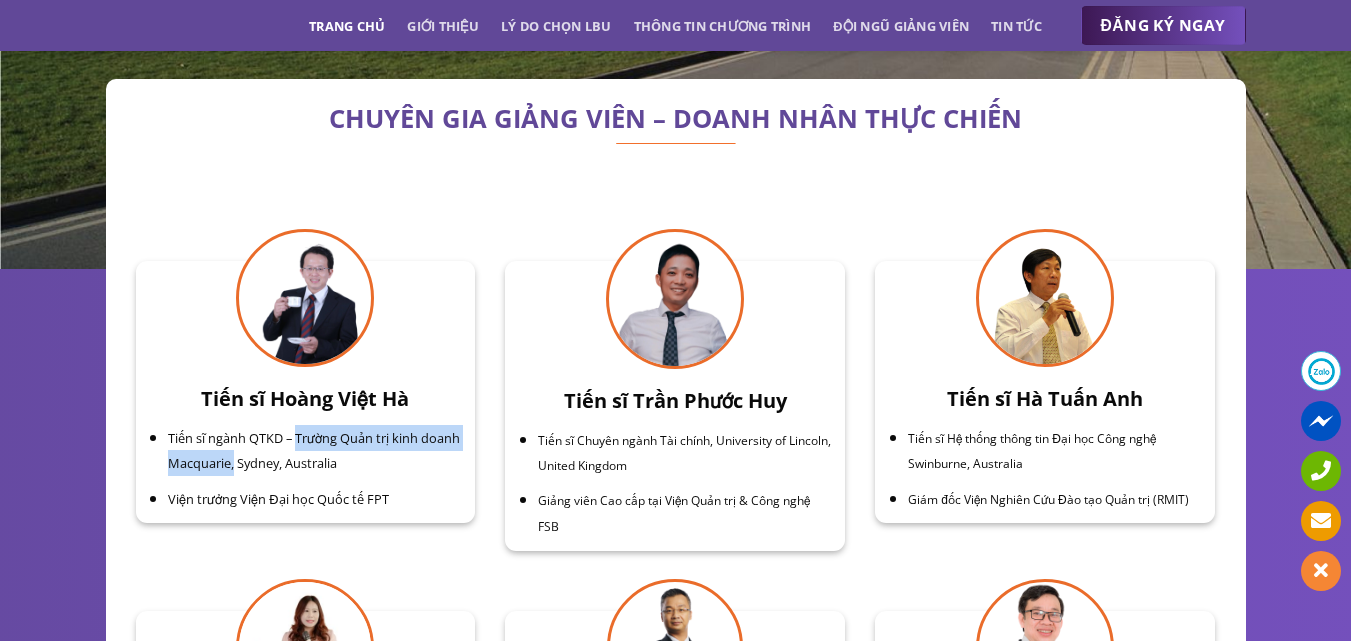 drag, startPoint x: 270, startPoint y: 466, endPoint x: 301, endPoint y: 444, distance: 38.013157 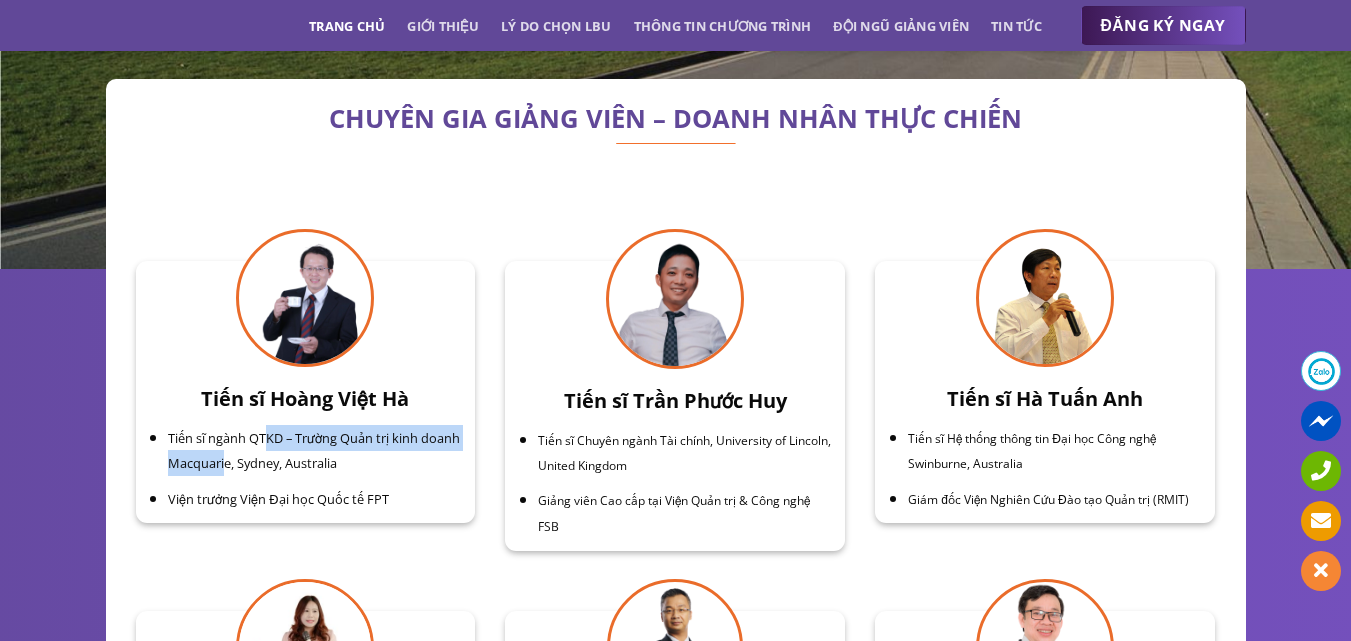 drag, startPoint x: 270, startPoint y: 441, endPoint x: 267, endPoint y: 465, distance: 24.186773 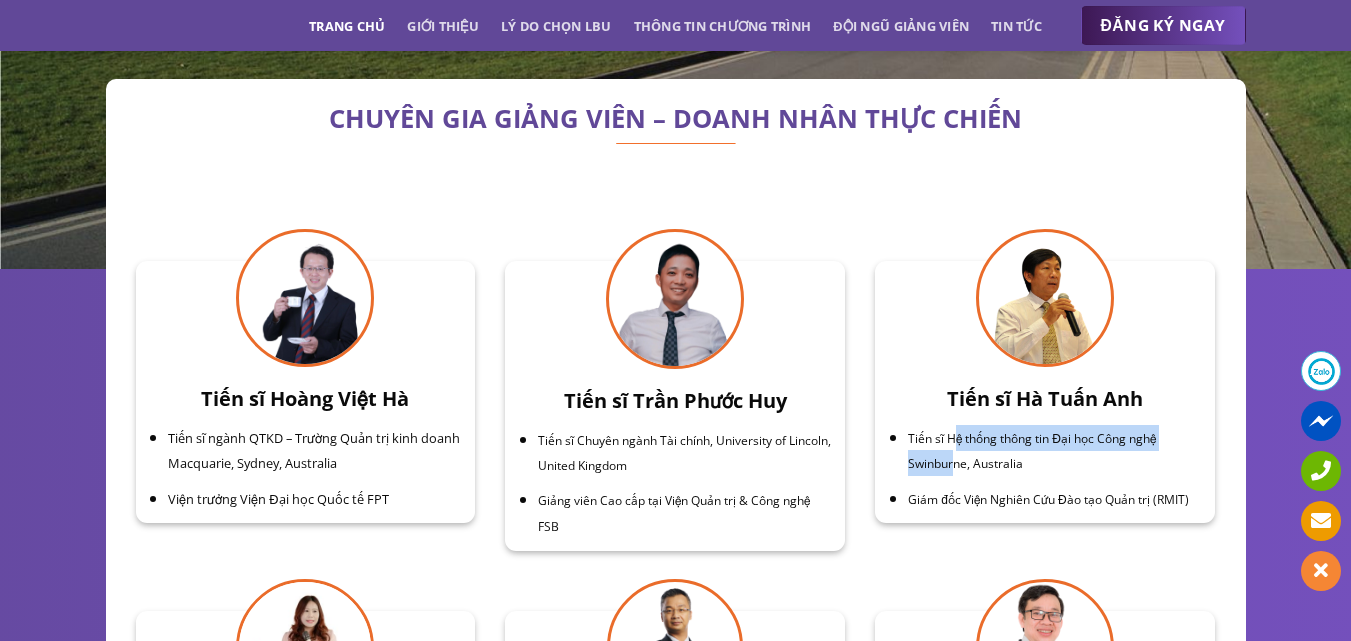 drag, startPoint x: 954, startPoint y: 441, endPoint x: 953, endPoint y: 460, distance: 19.026299 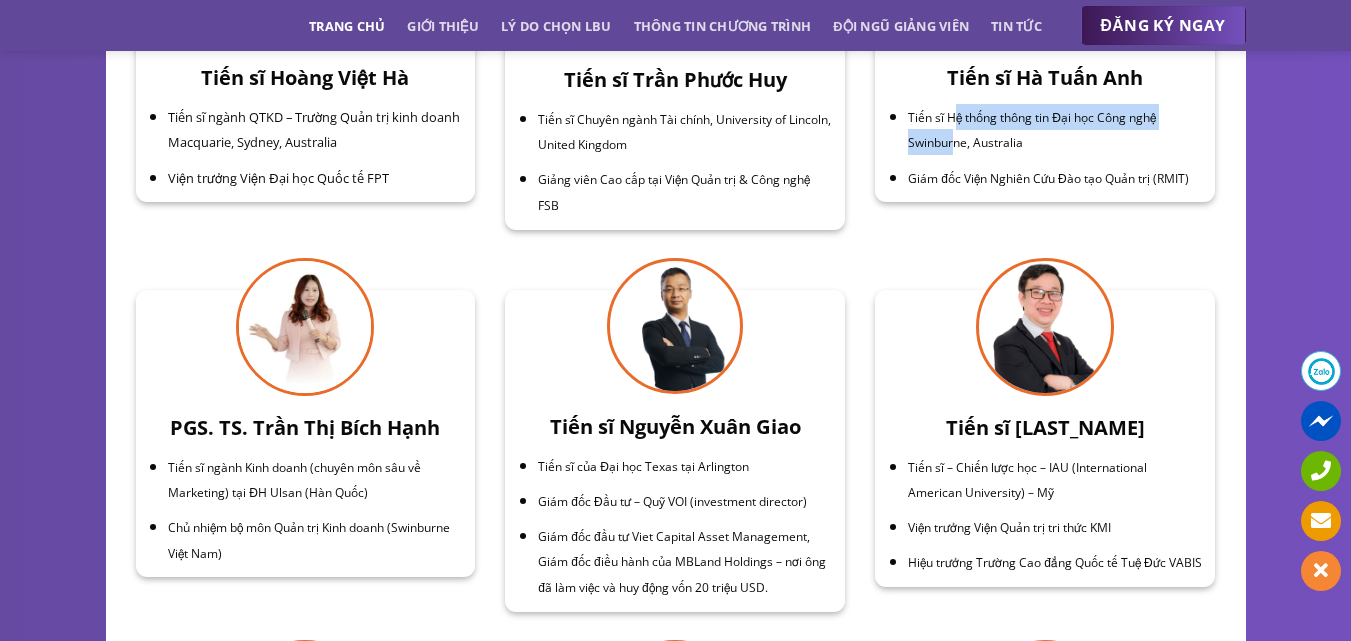 scroll, scrollTop: 6400, scrollLeft: 0, axis: vertical 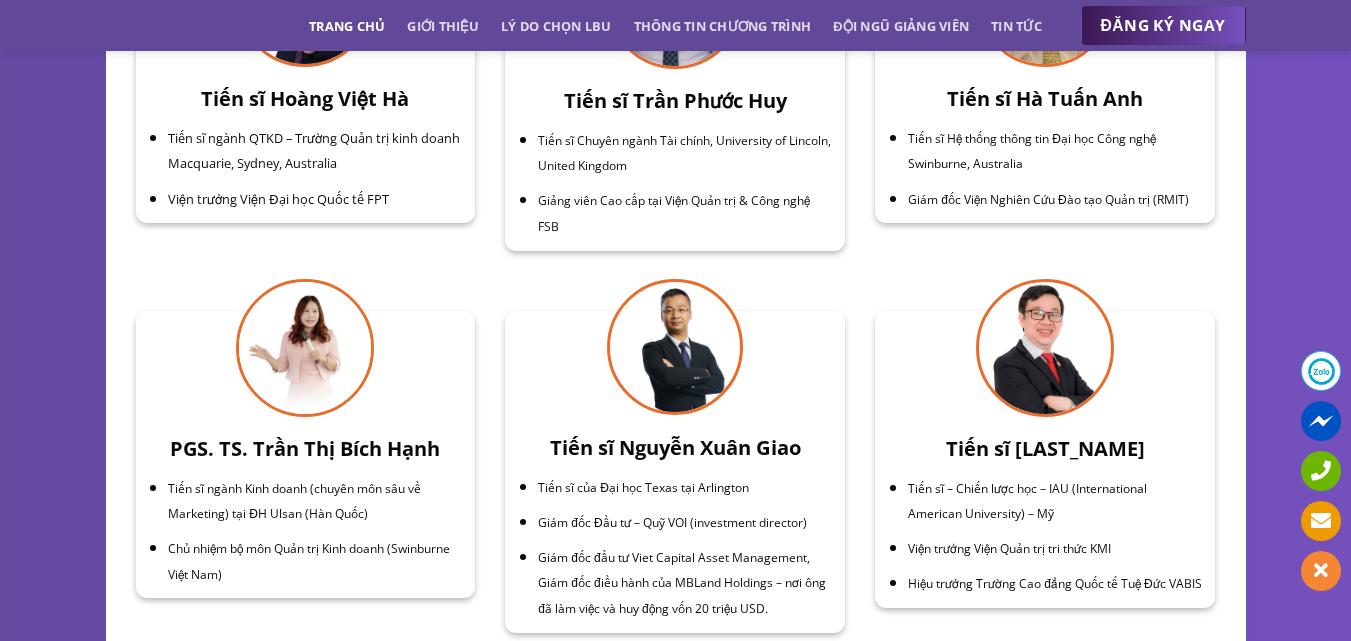 click on "Tiến sĩ Hệ thống thông tin Đại học Công nghệ Swinburne, Australia" at bounding box center (1055, 150) 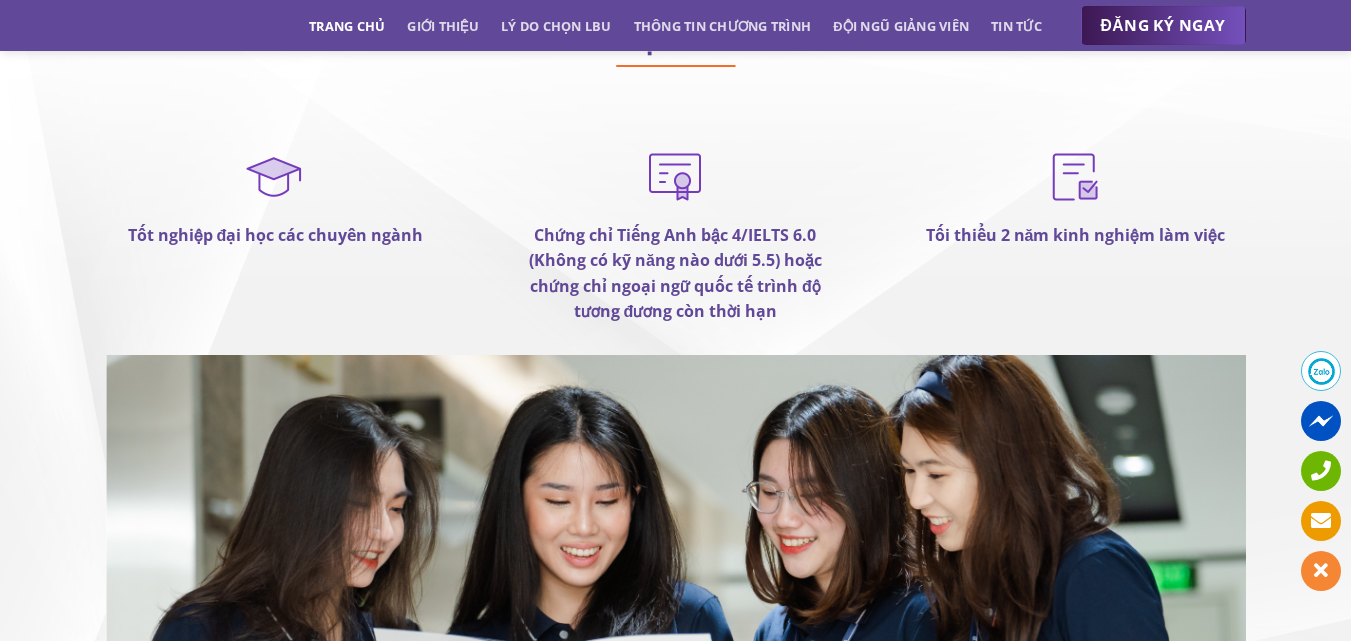 scroll, scrollTop: 11000, scrollLeft: 0, axis: vertical 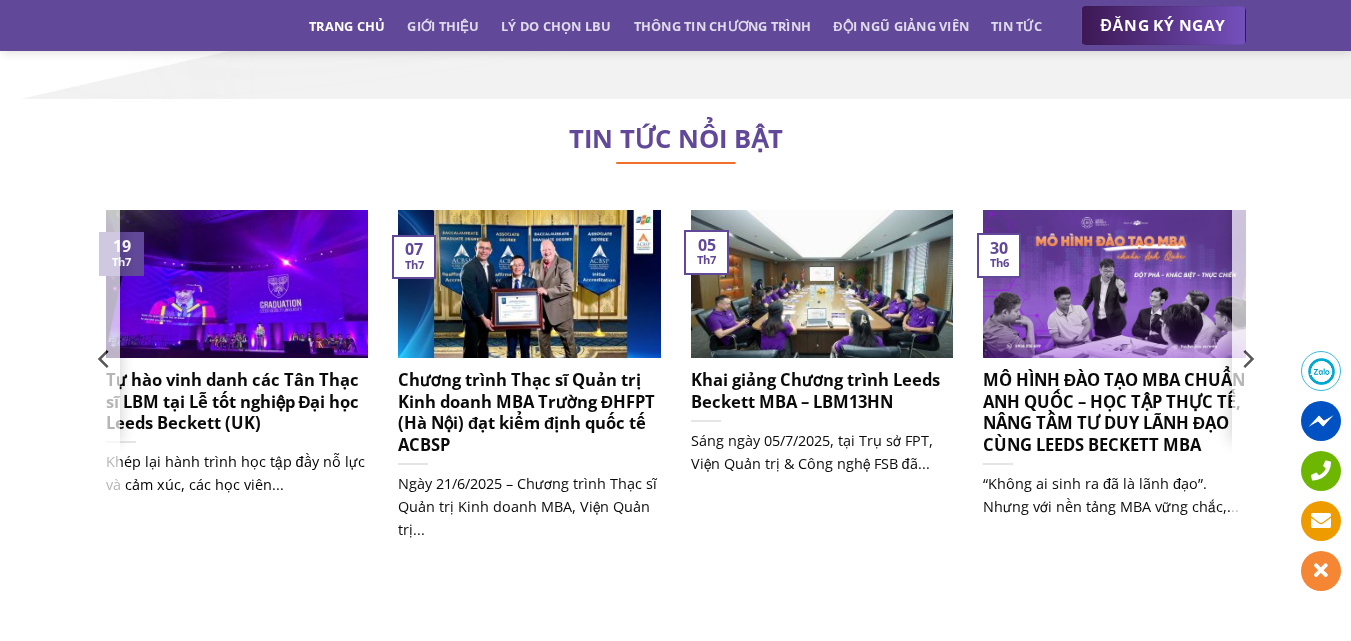 click on "Tự hào vinh danh các Tân Thạc sĩ LBM tại Lễ tốt nghiệp Đại học Leeds Beckett (UK)" at bounding box center [237, 401] 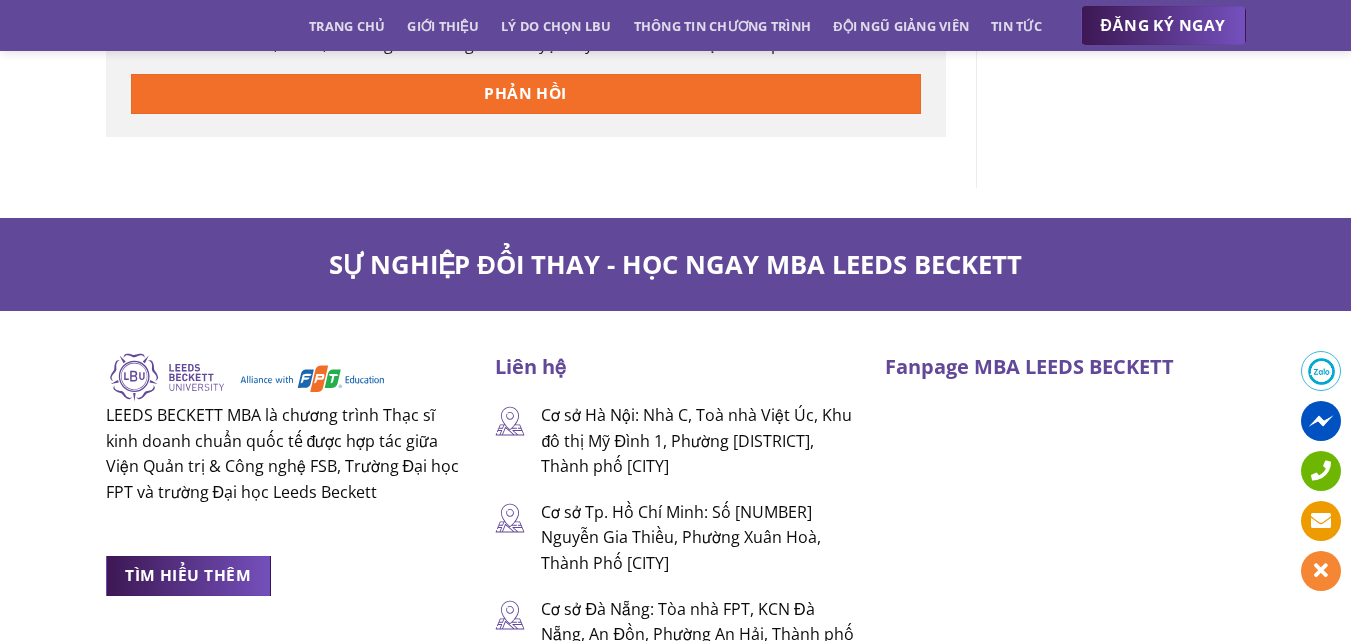 scroll, scrollTop: 5600, scrollLeft: 0, axis: vertical 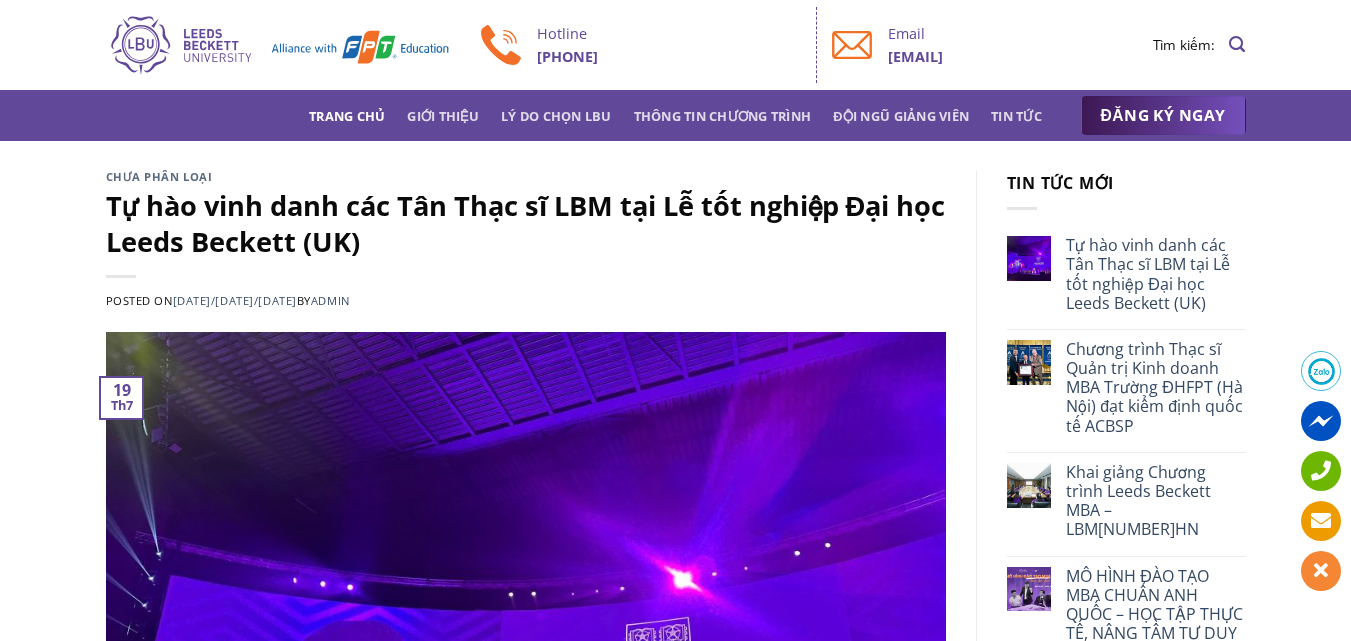 click on "Trang chủ" at bounding box center (347, 116) 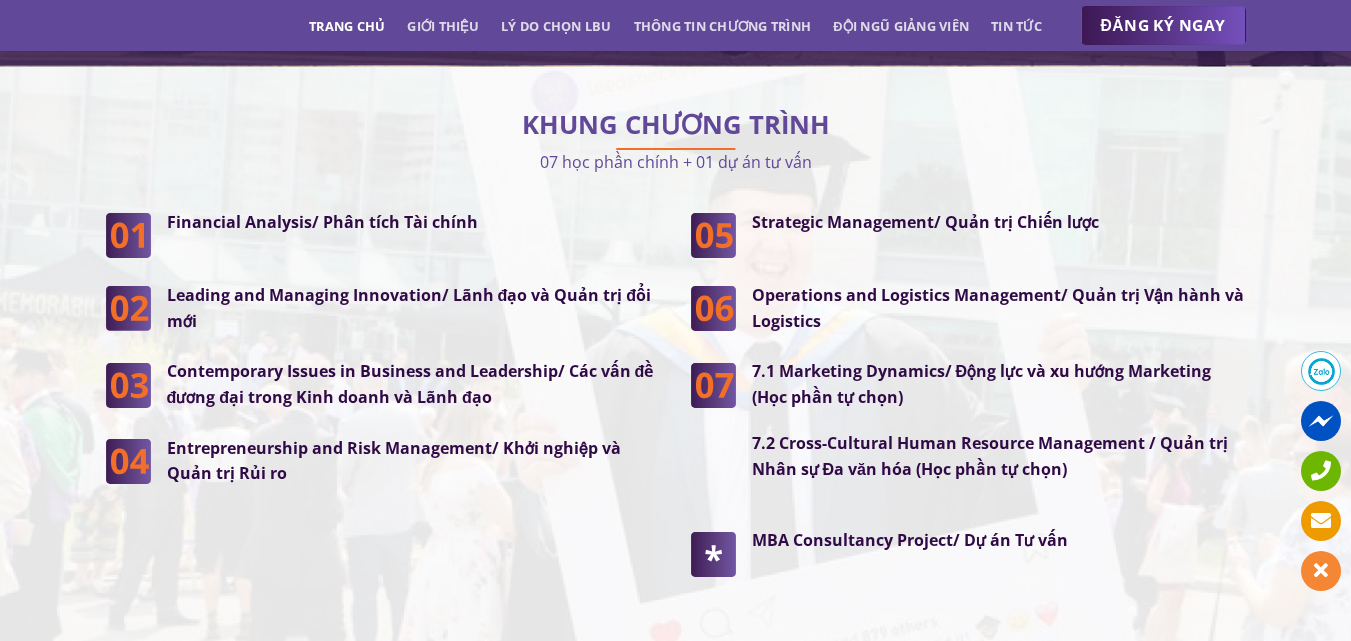scroll, scrollTop: 5100, scrollLeft: 0, axis: vertical 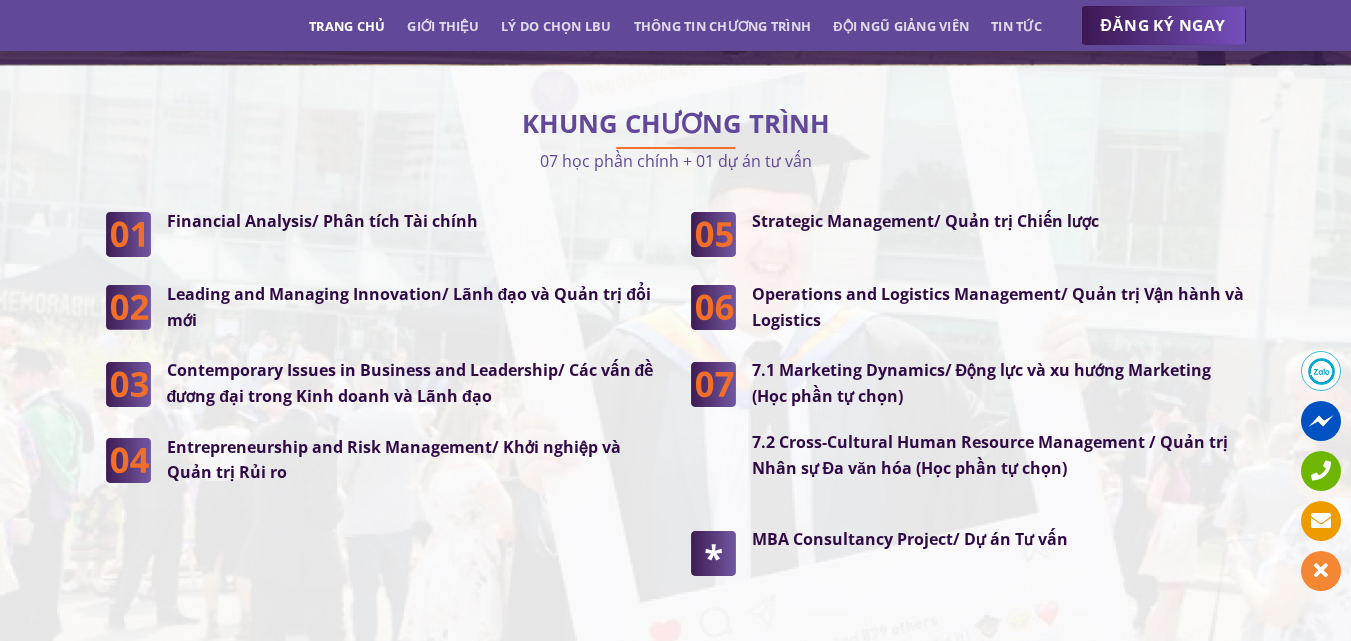 click on "Leading and Managing Innovation/ Lãnh đạo và Quản trị đổi mới" at bounding box center [409, 307] 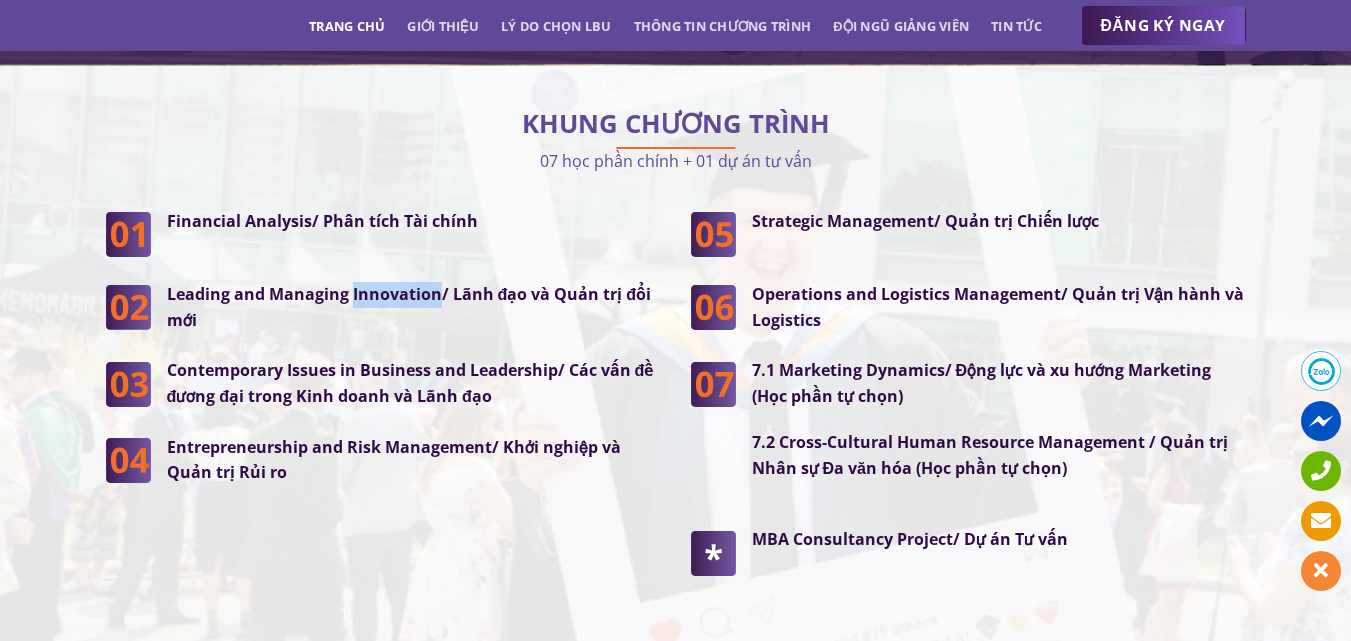 click on "Leading and Managing Innovation/ Lãnh đạo và Quản trị đổi mới" at bounding box center (409, 307) 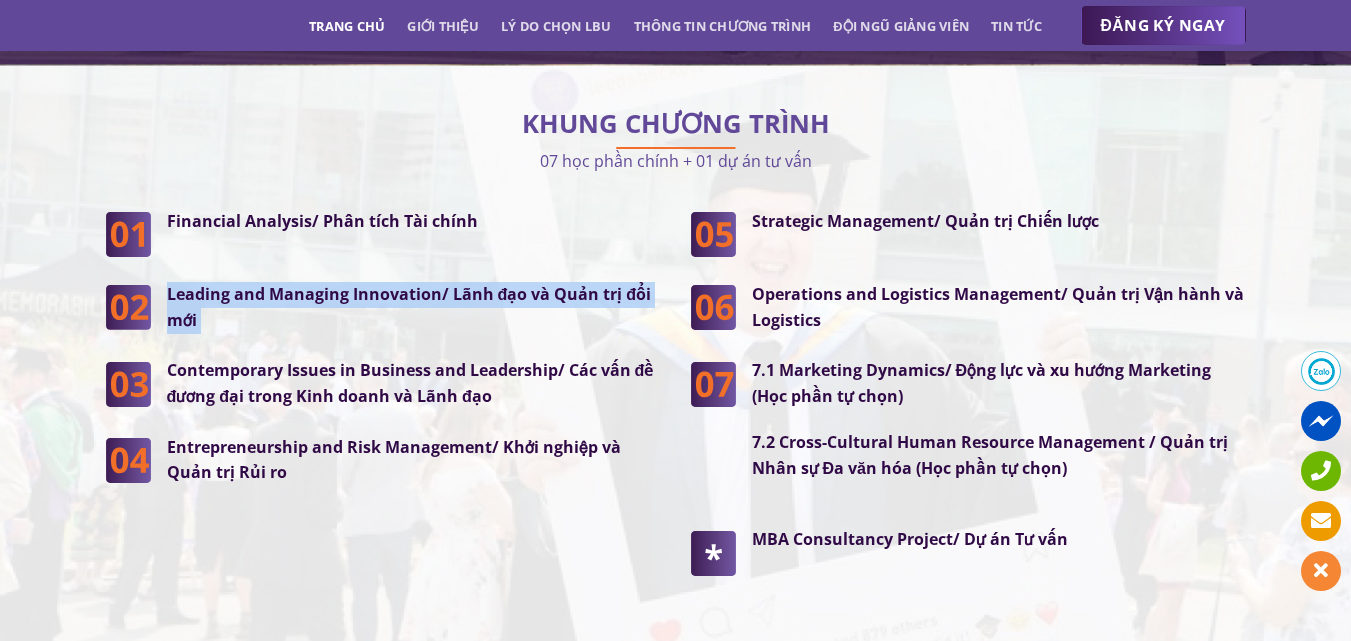 click on "Leading and Managing Innovation/ Lãnh đạo và Quản trị đổi mới" at bounding box center [409, 307] 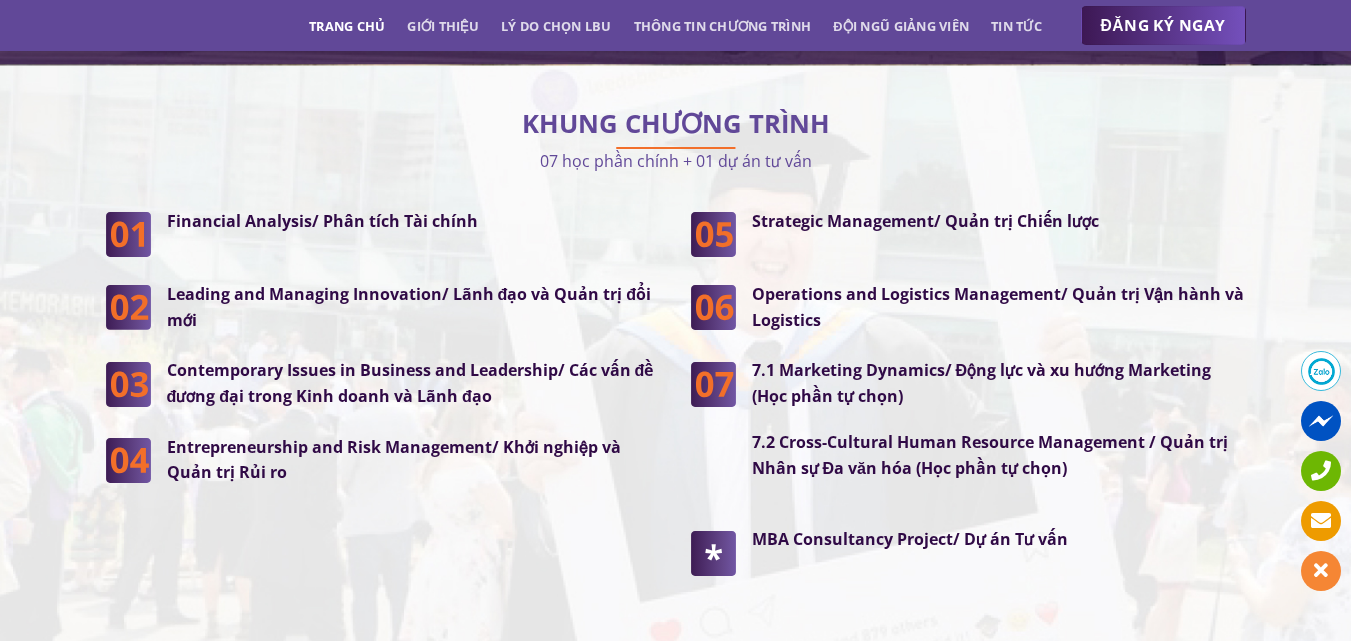click on "Contemporary Issues in Business and Leadership/ Các vấn đề đương đại trong Kinh doanh và Lãnh đạo" at bounding box center (410, 383) 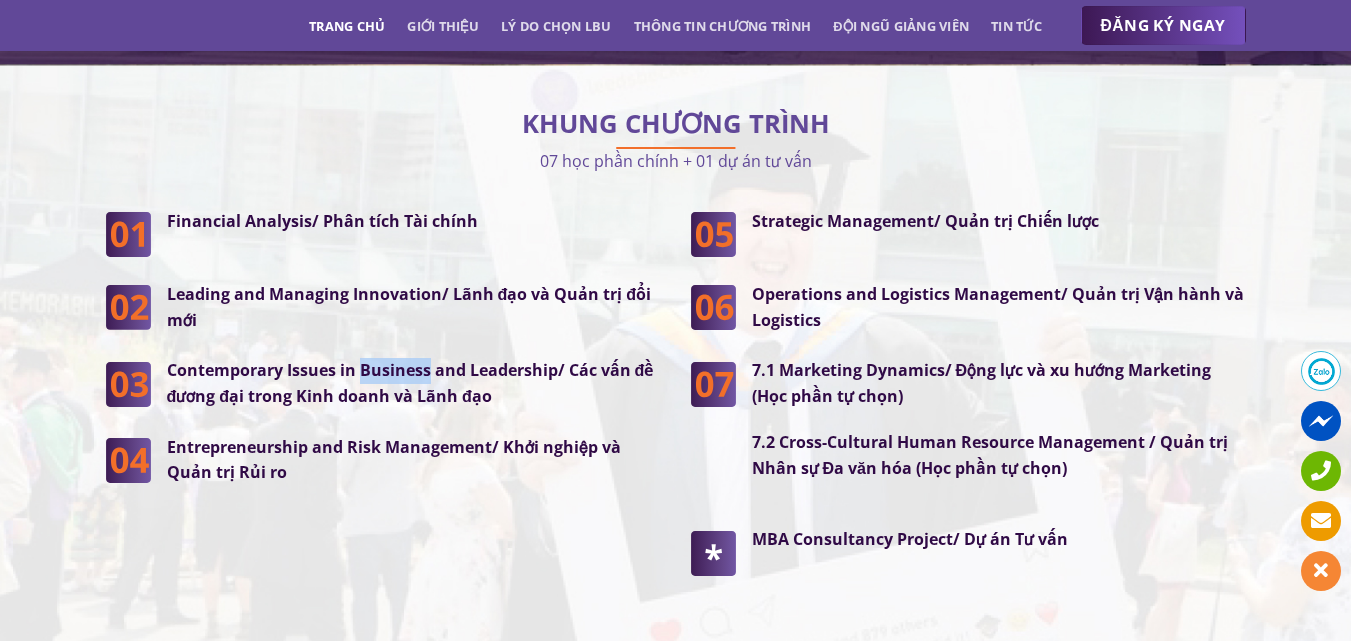 click on "Contemporary Issues in Business and Leadership/ Các vấn đề đương đại trong Kinh doanh và Lãnh đạo" at bounding box center [410, 383] 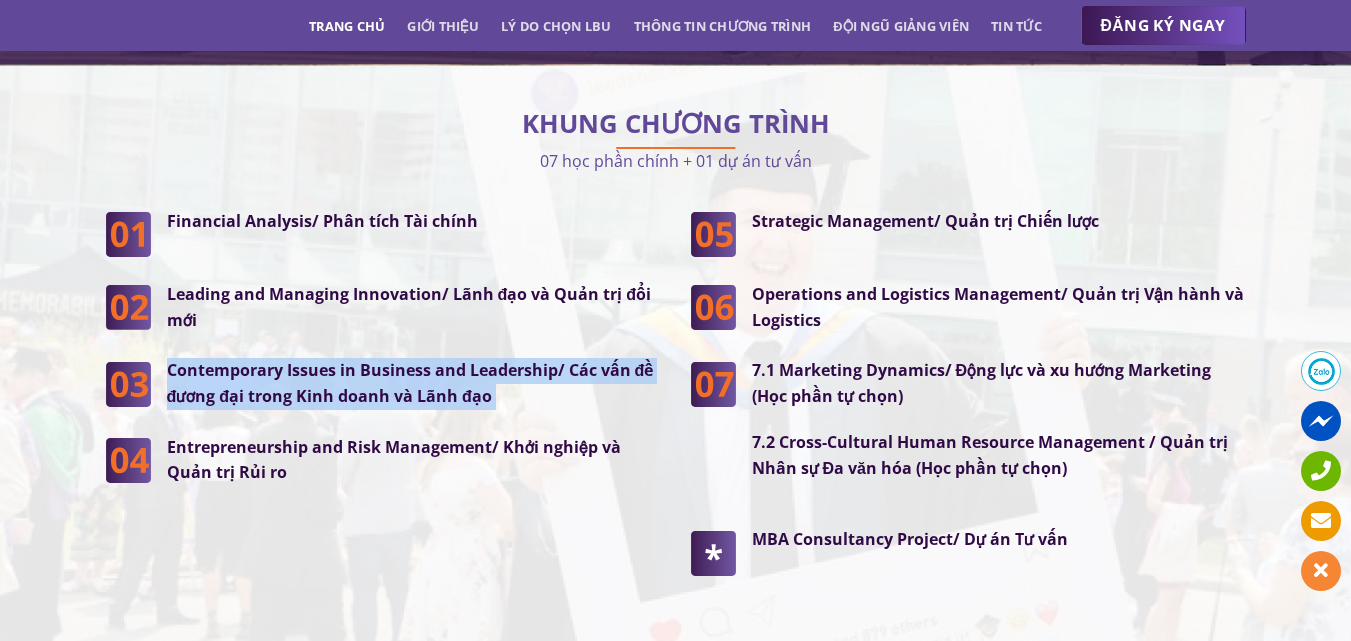 click on "Contemporary Issues in Business and Leadership/ Các vấn đề đương đại trong Kinh doanh và Lãnh đạo" at bounding box center [410, 383] 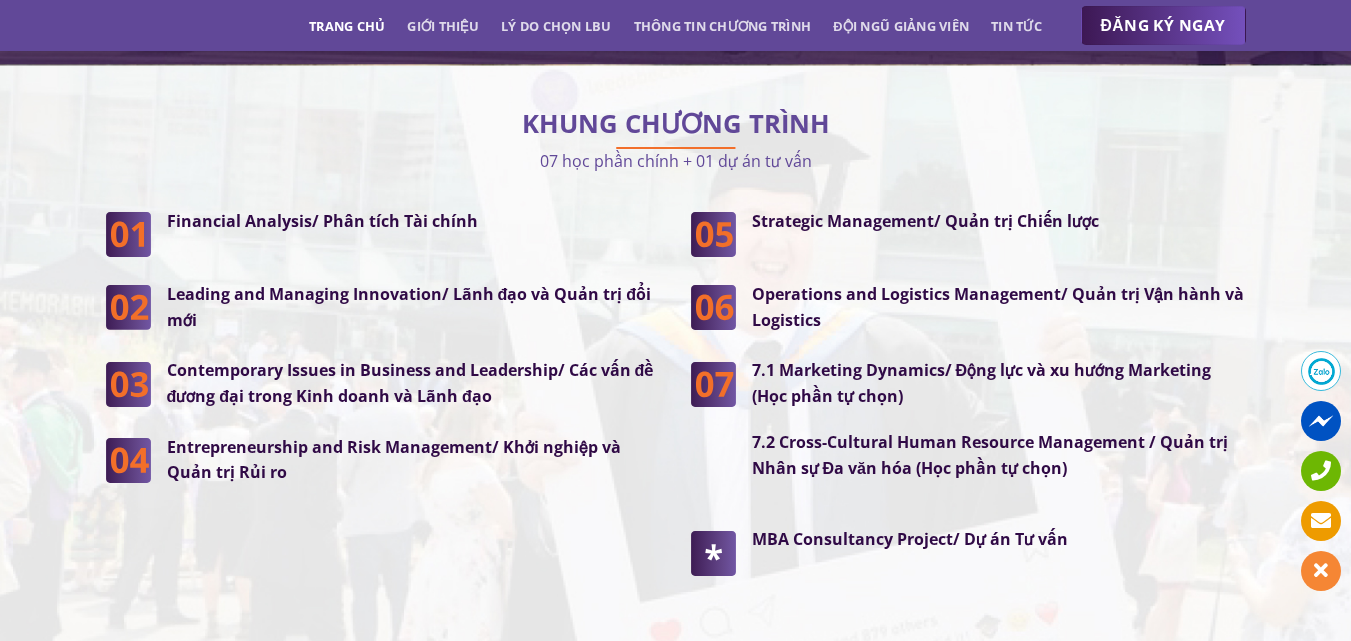 click on "Entrepreneurship and Risk Management/ Khởi nghiệp và Quản trị Rủi ro" at bounding box center [394, 460] 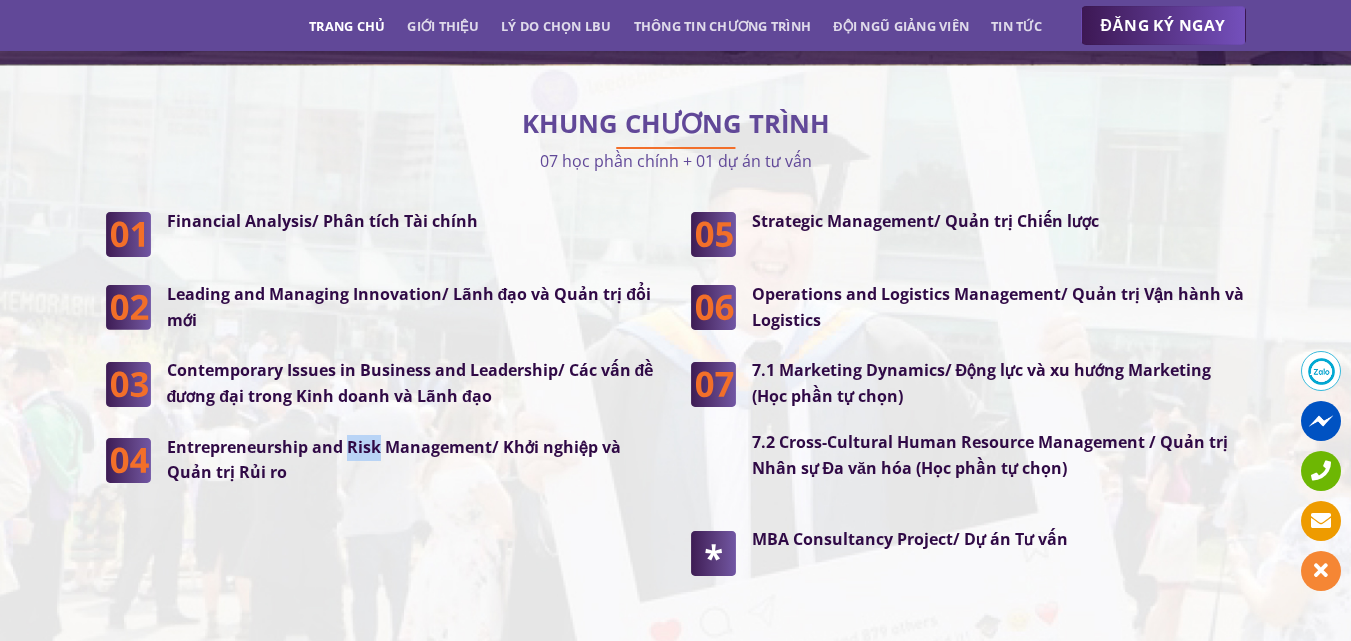 click on "Entrepreneurship and Risk Management/ Khởi nghiệp và Quản trị Rủi ro" at bounding box center (394, 460) 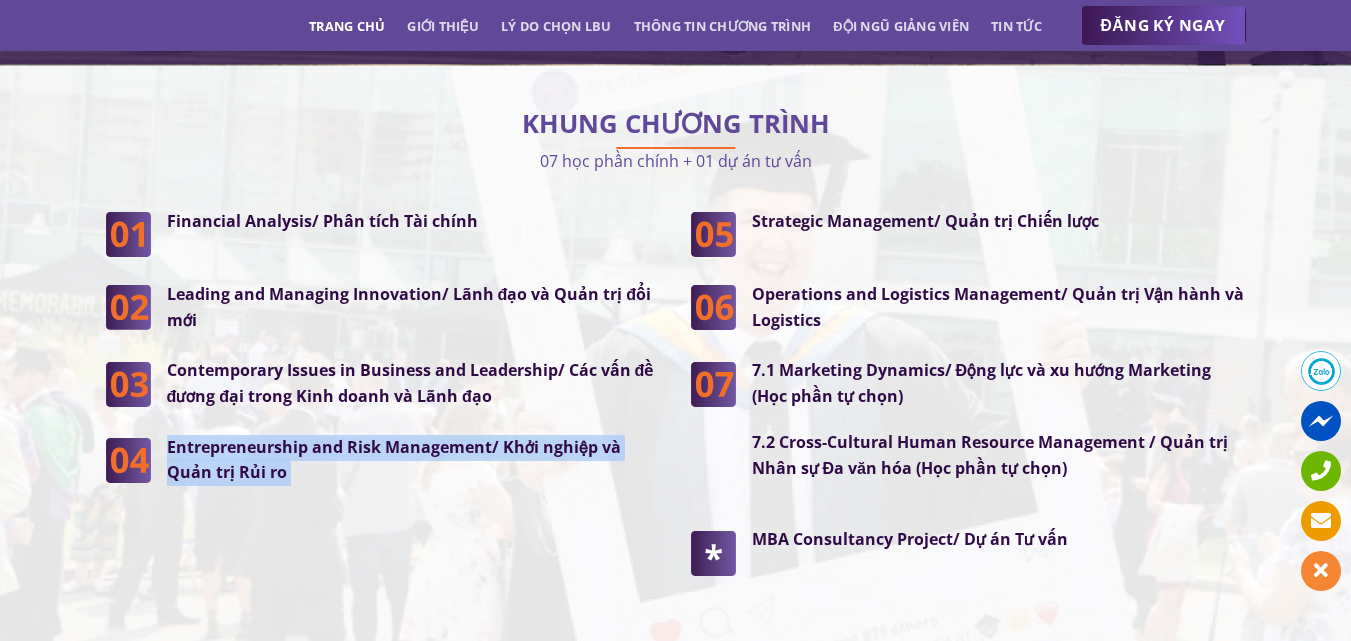 click on "Entrepreneurship and Risk Management/ Khởi nghiệp và Quản trị Rủi ro" at bounding box center [394, 460] 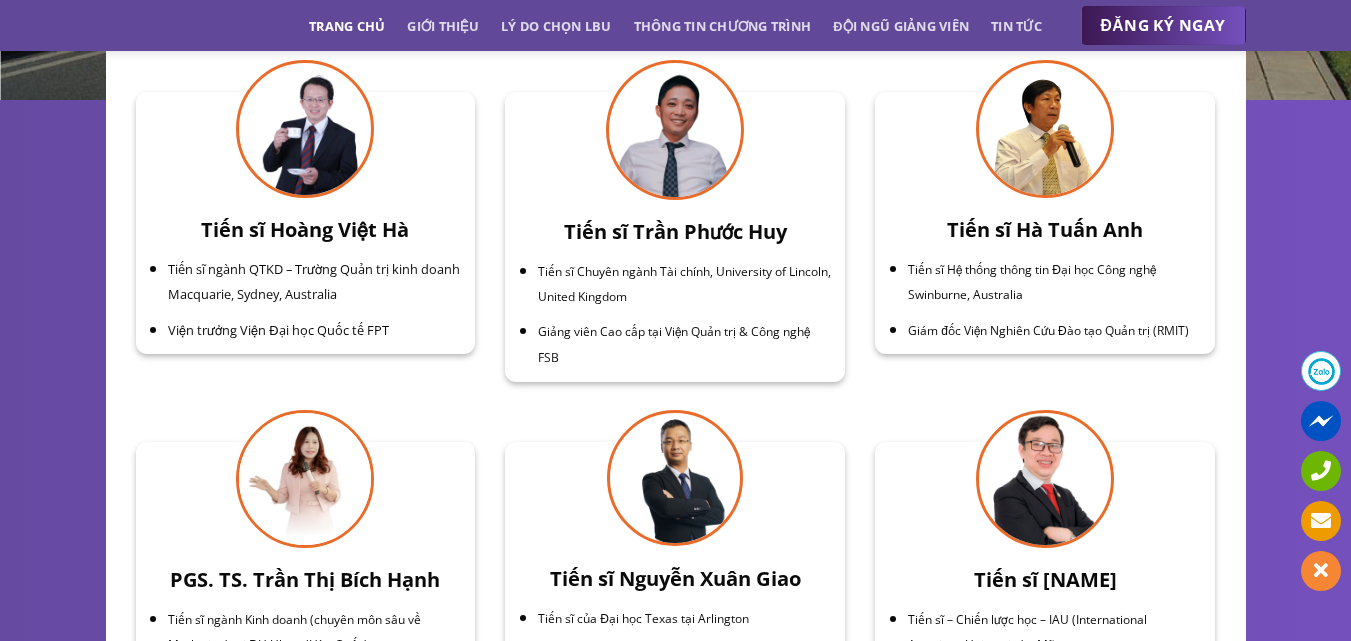 scroll, scrollTop: 6300, scrollLeft: 0, axis: vertical 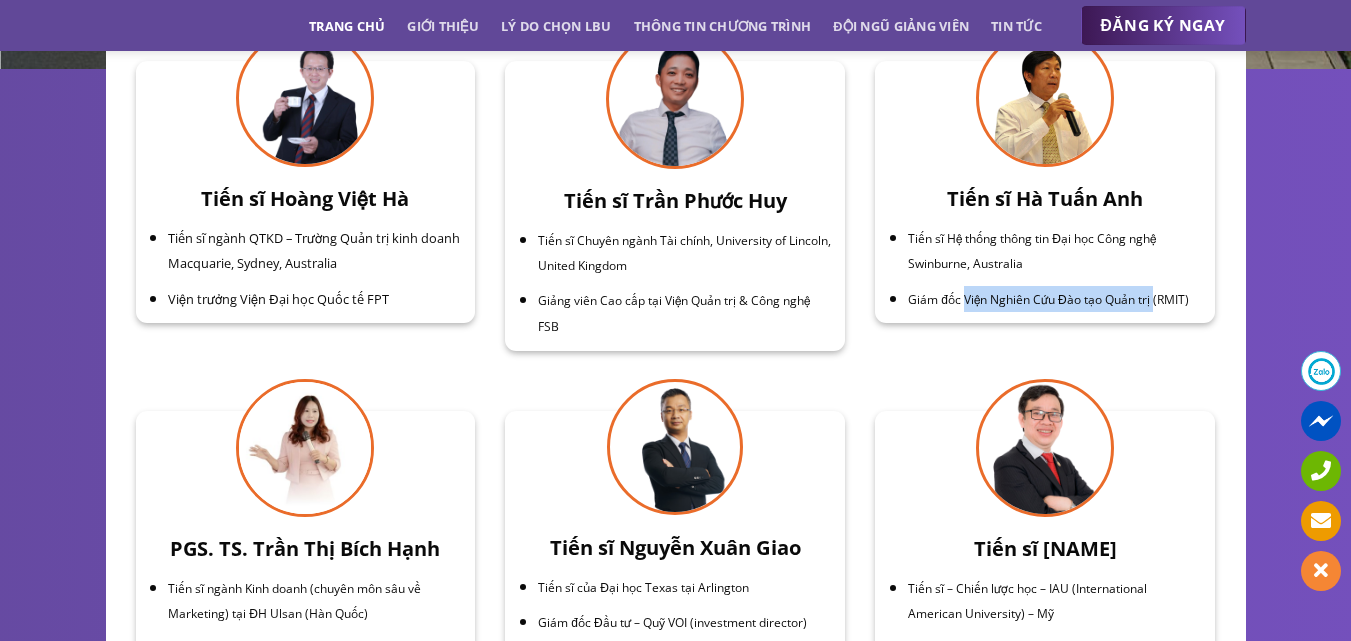 drag, startPoint x: 1157, startPoint y: 300, endPoint x: 964, endPoint y: 293, distance: 193.1269 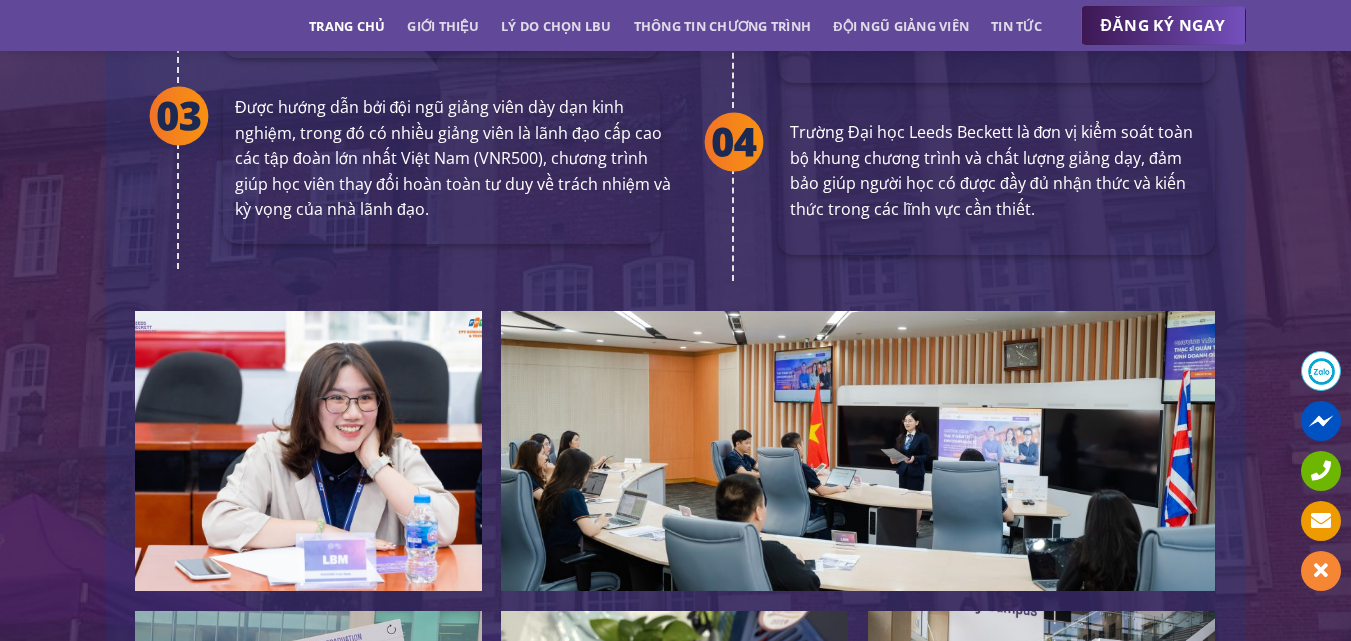 scroll, scrollTop: 4100, scrollLeft: 0, axis: vertical 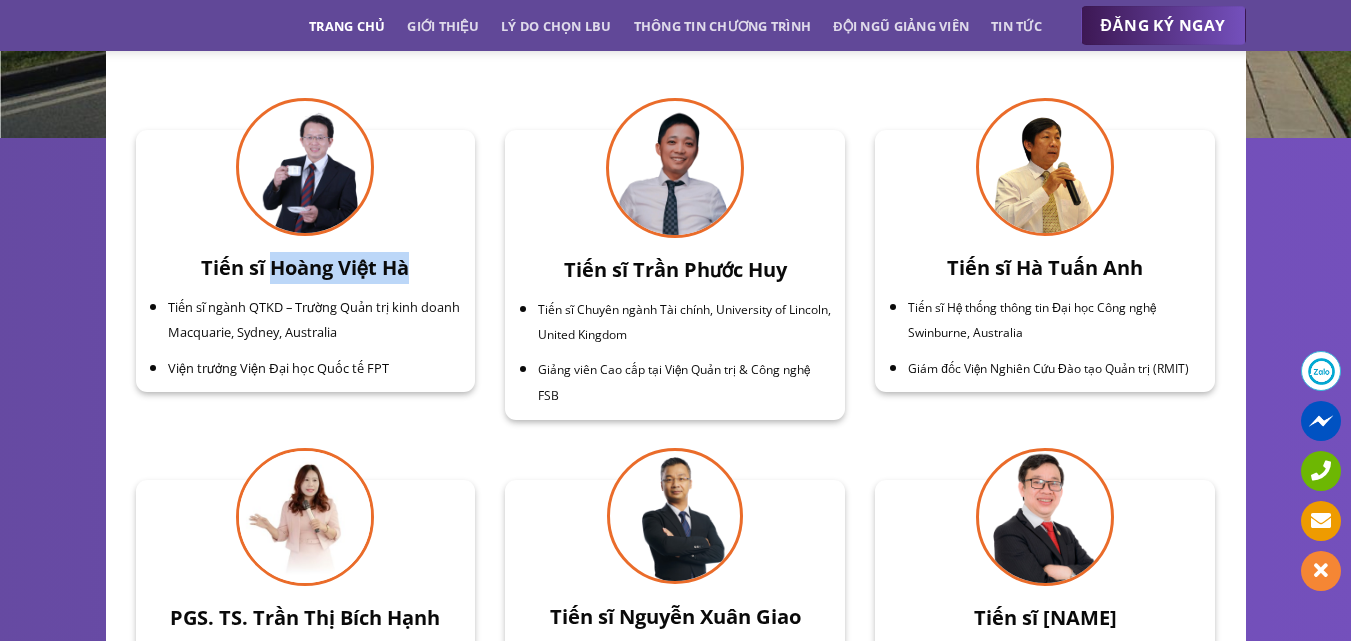 drag, startPoint x: 414, startPoint y: 259, endPoint x: 271, endPoint y: 267, distance: 143.2236 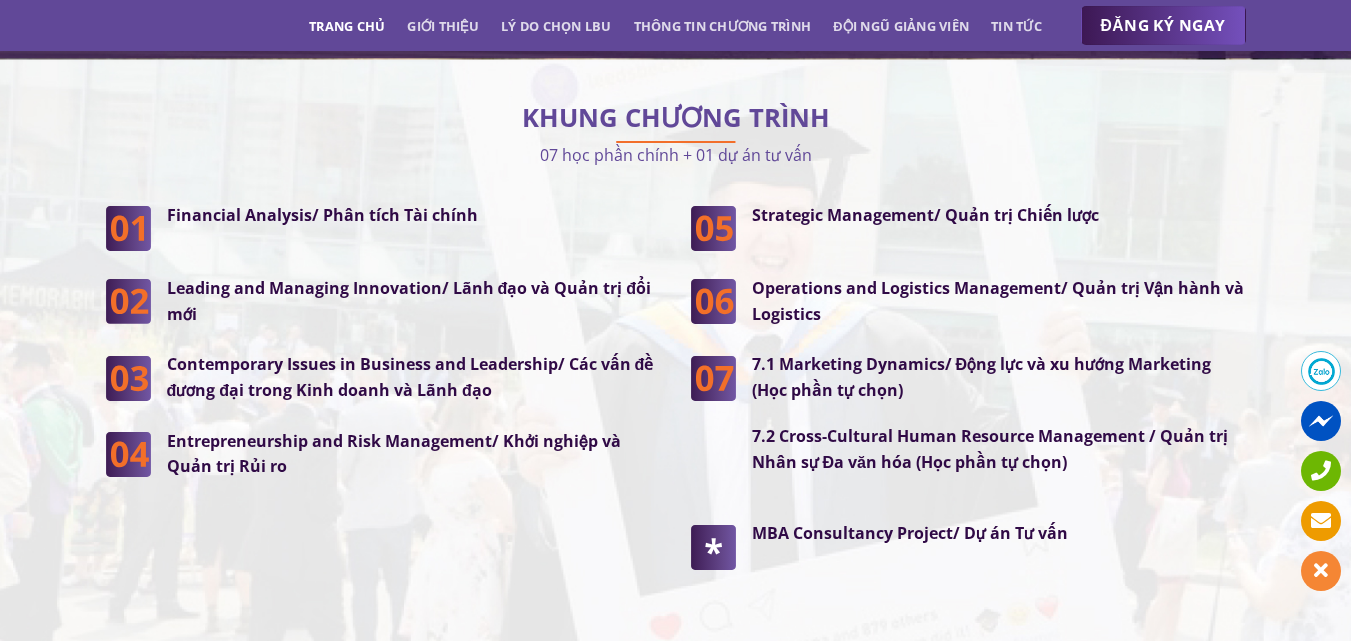 scroll, scrollTop: 4831, scrollLeft: 0, axis: vertical 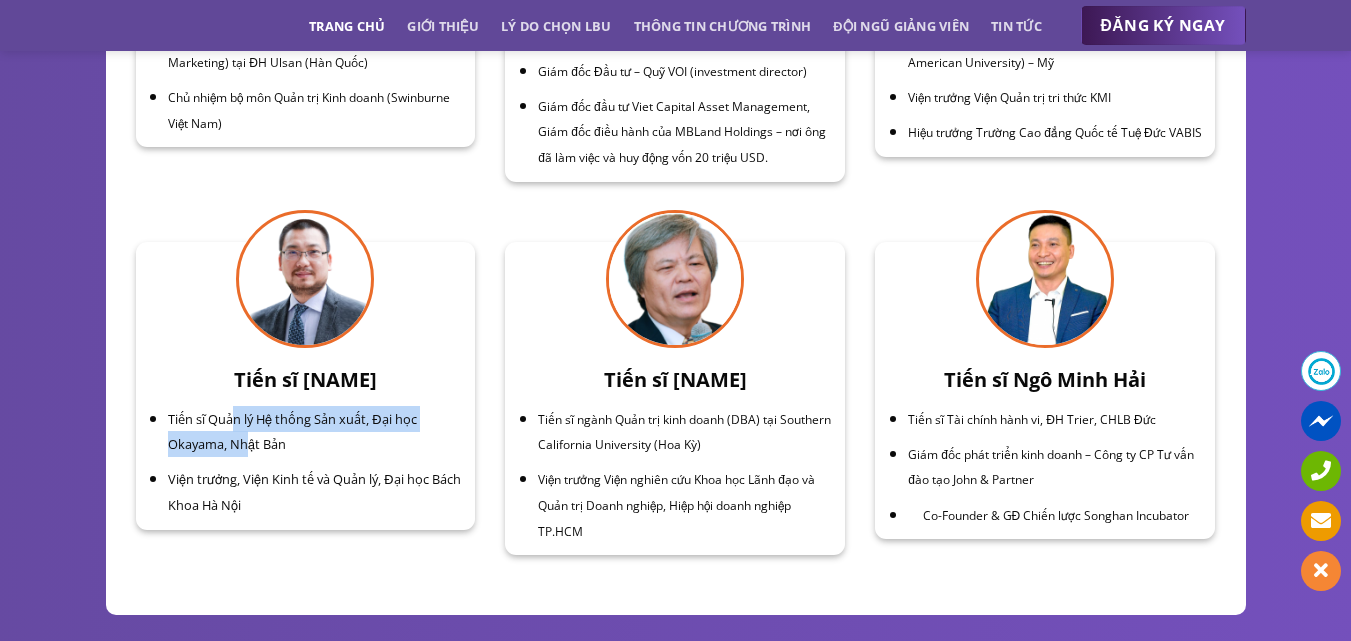 drag, startPoint x: 233, startPoint y: 415, endPoint x: 252, endPoint y: 479, distance: 66.760765 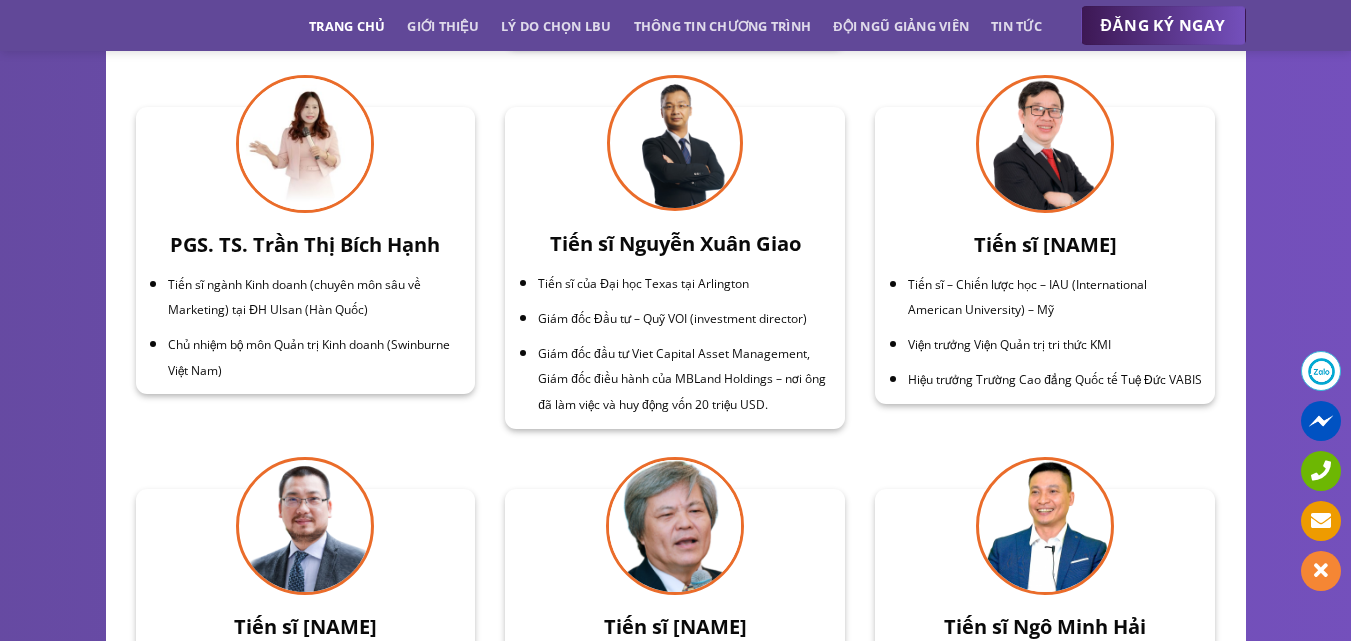 scroll, scrollTop: 6551, scrollLeft: 0, axis: vertical 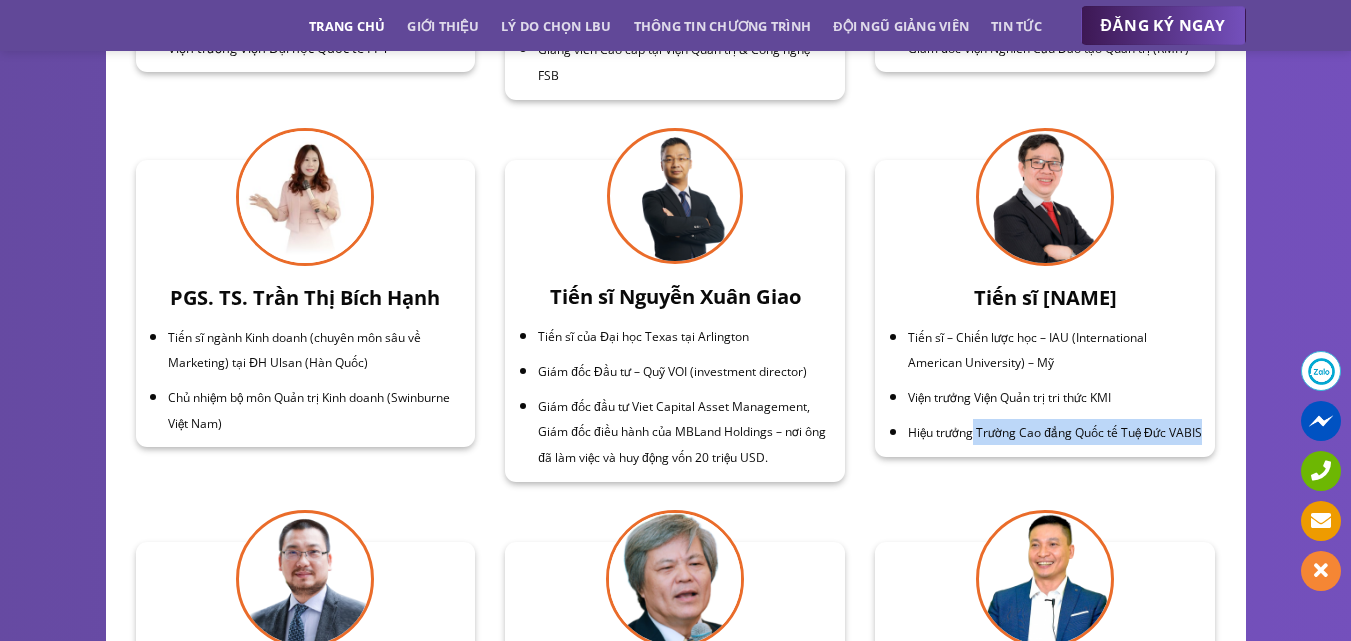 drag, startPoint x: 938, startPoint y: 461, endPoint x: 974, endPoint y: 414, distance: 59.20304 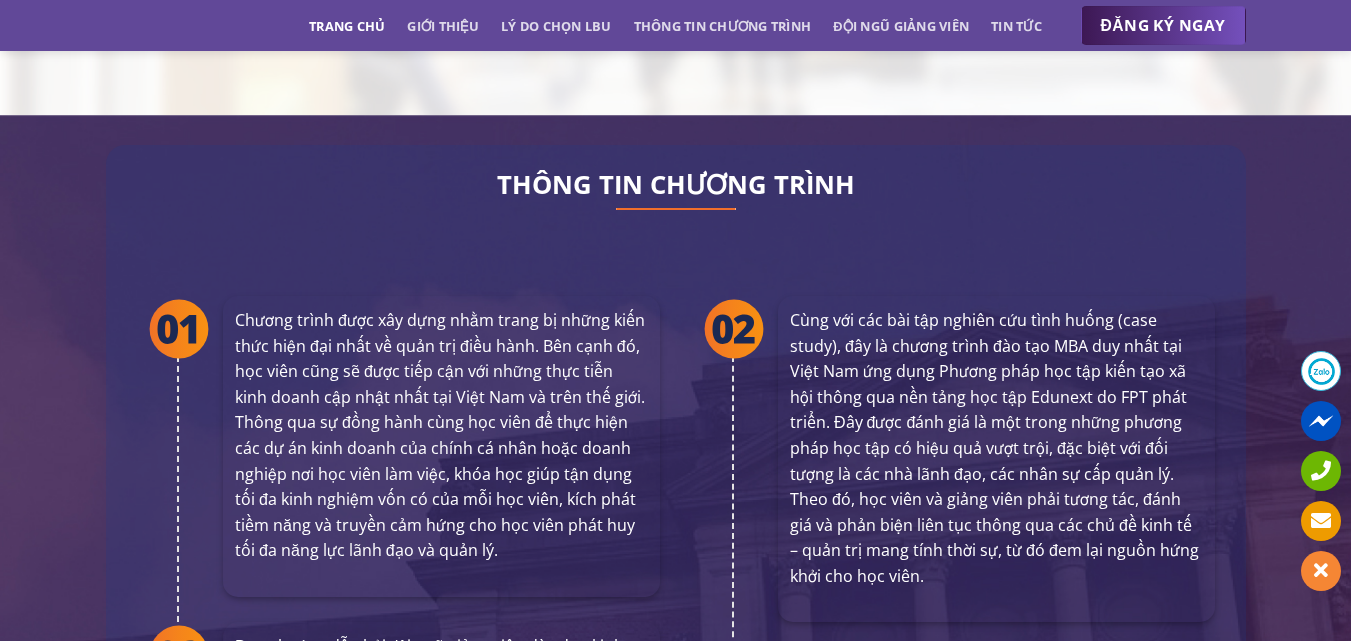 scroll, scrollTop: 3551, scrollLeft: 0, axis: vertical 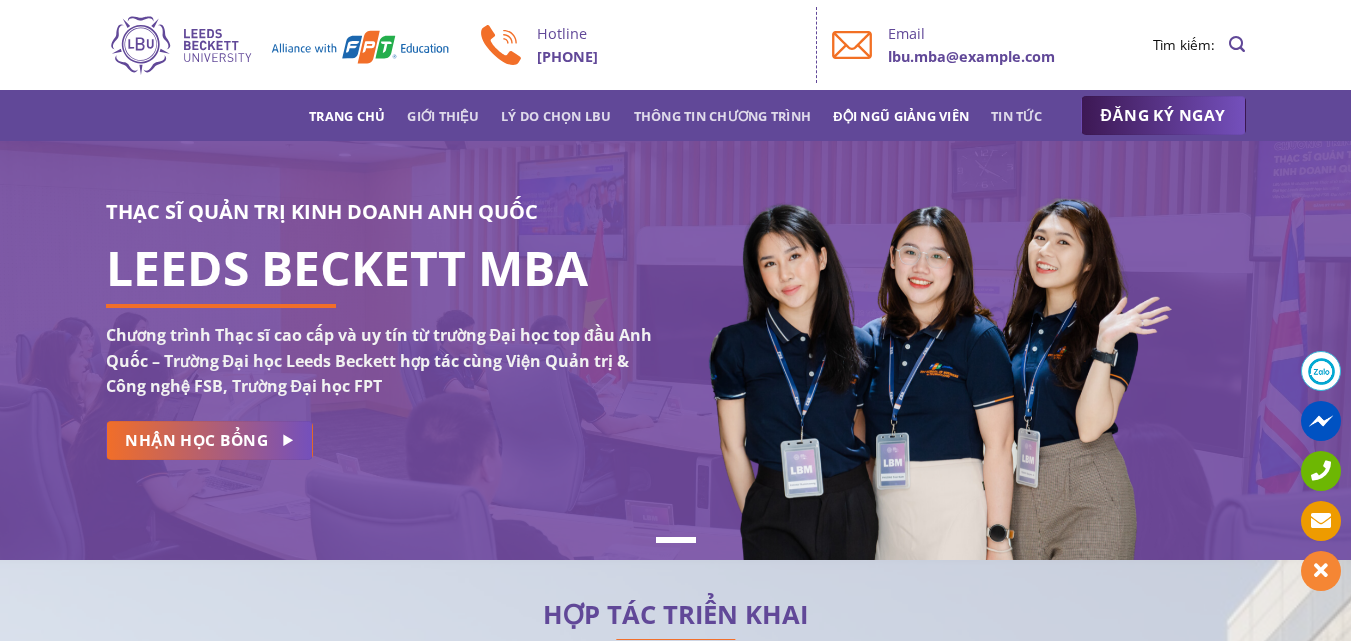 click on "Đội ngũ giảng viên" at bounding box center (901, 116) 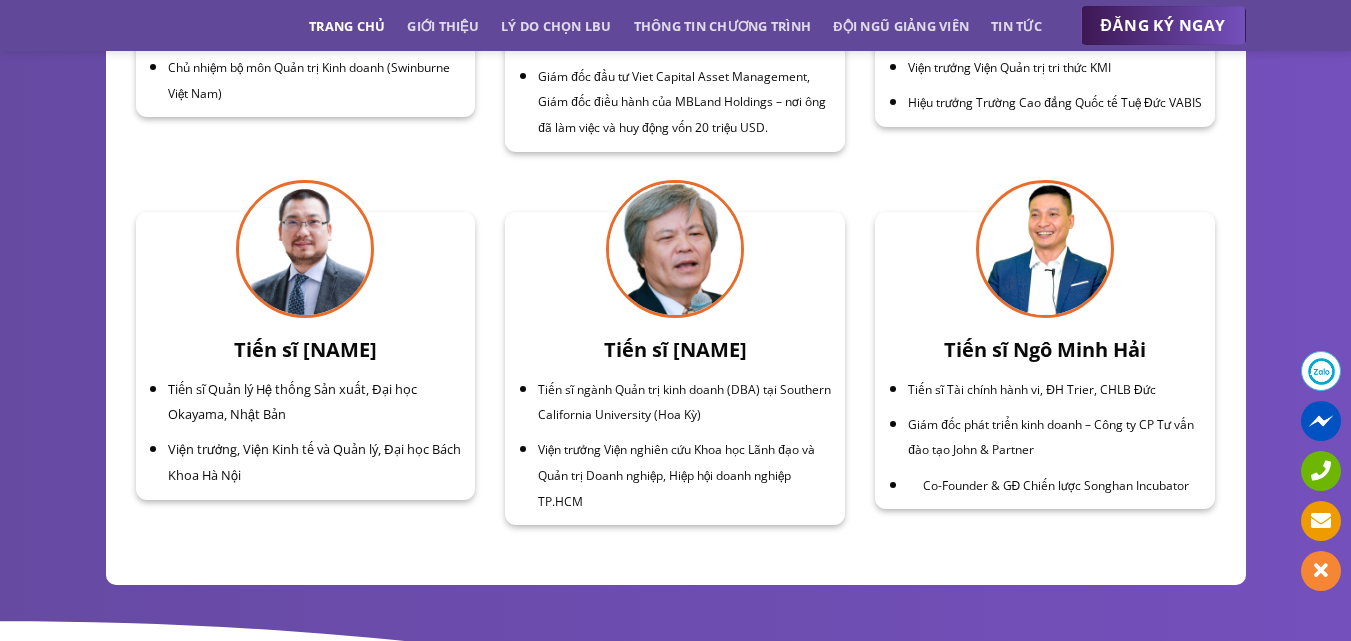 scroll, scrollTop: 6921, scrollLeft: 0, axis: vertical 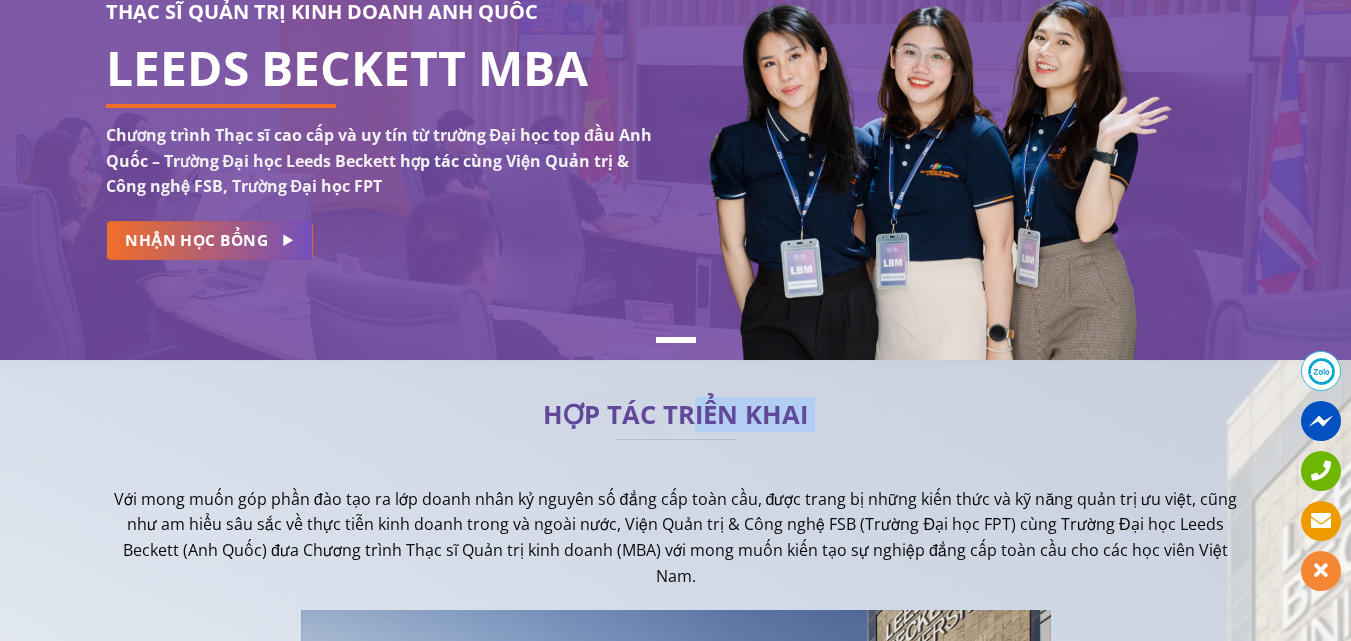 drag, startPoint x: 688, startPoint y: 405, endPoint x: 738, endPoint y: 446, distance: 64.66065 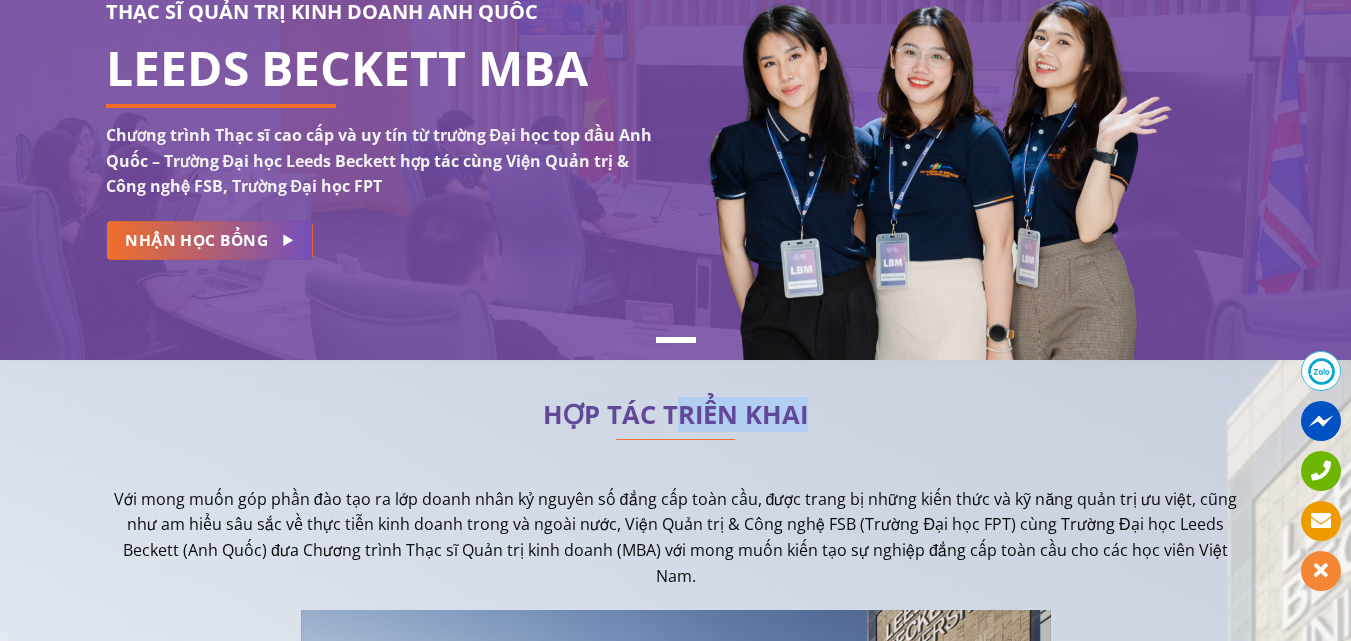drag, startPoint x: 676, startPoint y: 419, endPoint x: 827, endPoint y: 424, distance: 151.08276 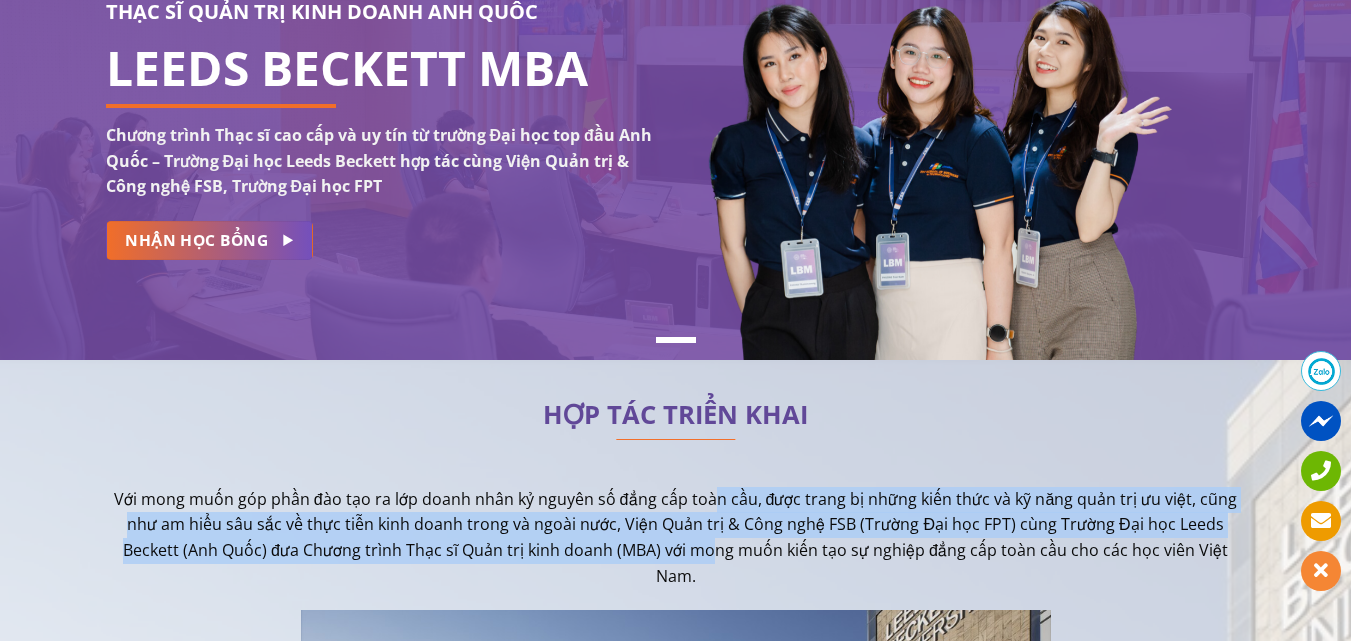 drag, startPoint x: 715, startPoint y: 501, endPoint x: 713, endPoint y: 549, distance: 48.04165 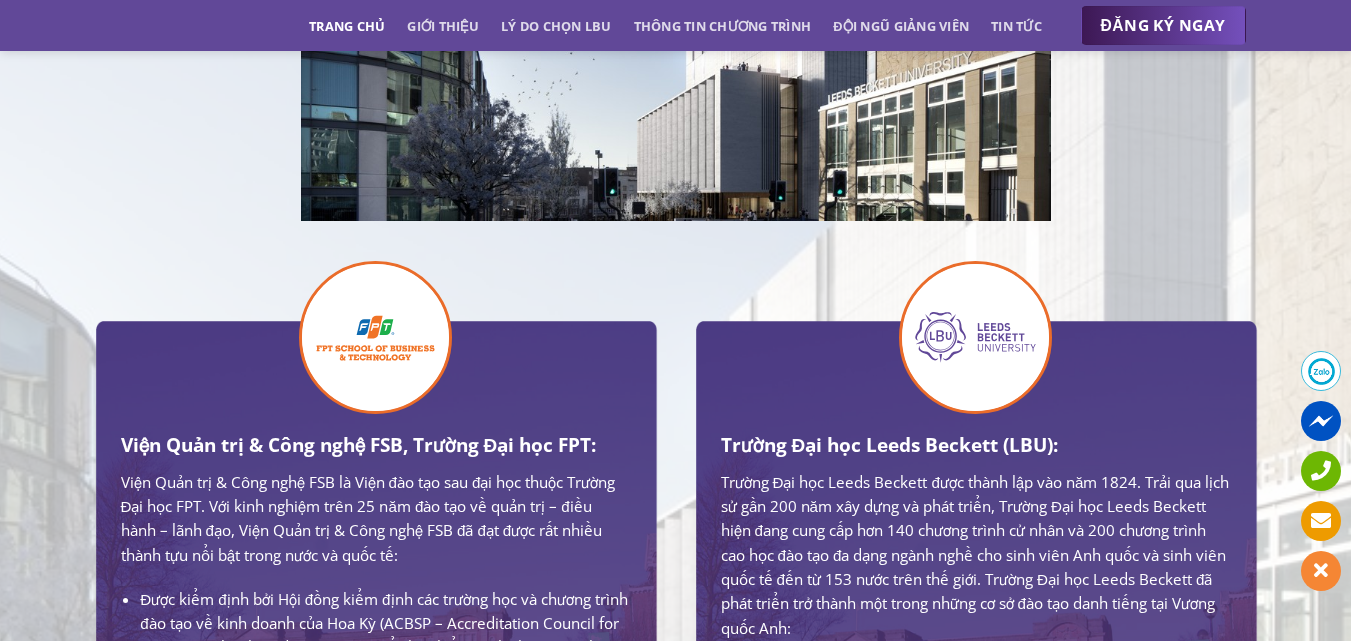 scroll, scrollTop: 1000, scrollLeft: 0, axis: vertical 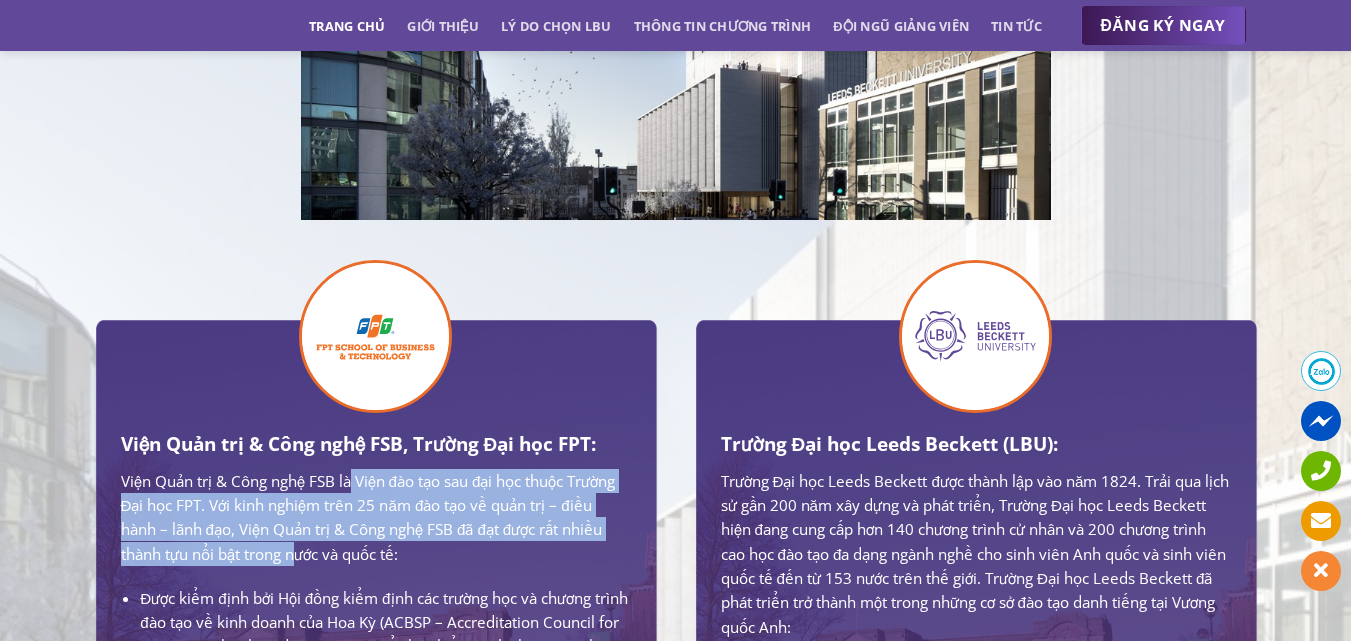 drag, startPoint x: 353, startPoint y: 476, endPoint x: 344, endPoint y: 551, distance: 75.53807 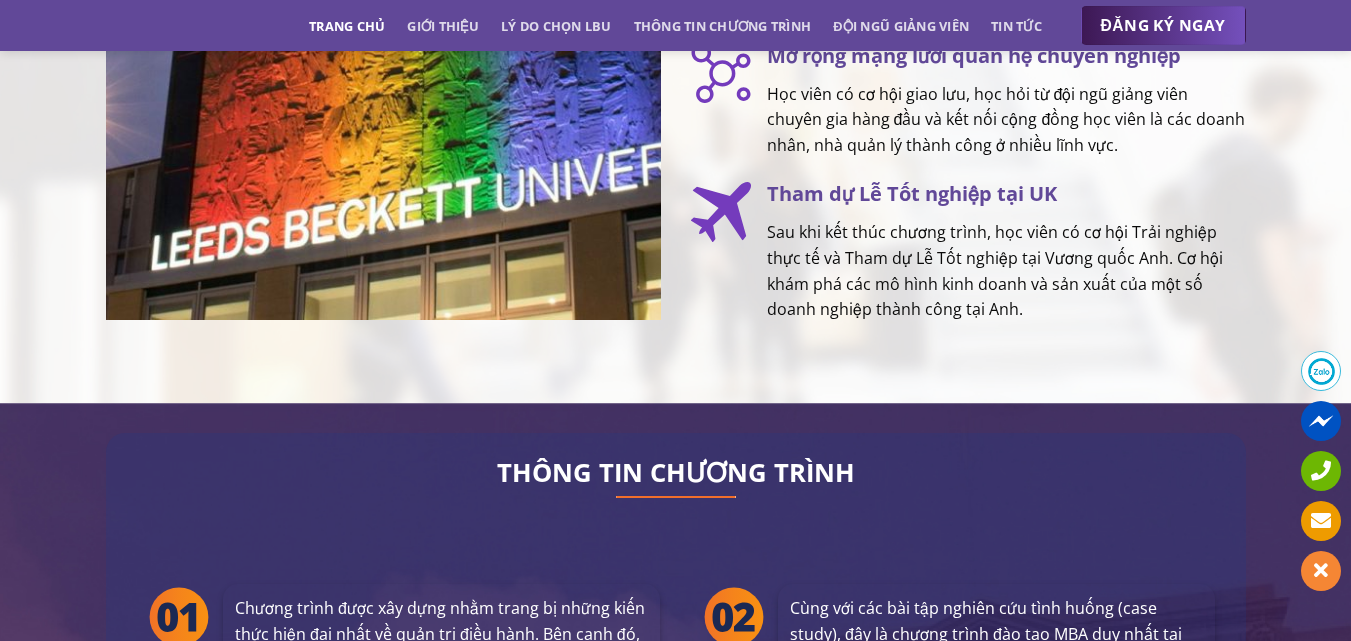 scroll, scrollTop: 3700, scrollLeft: 0, axis: vertical 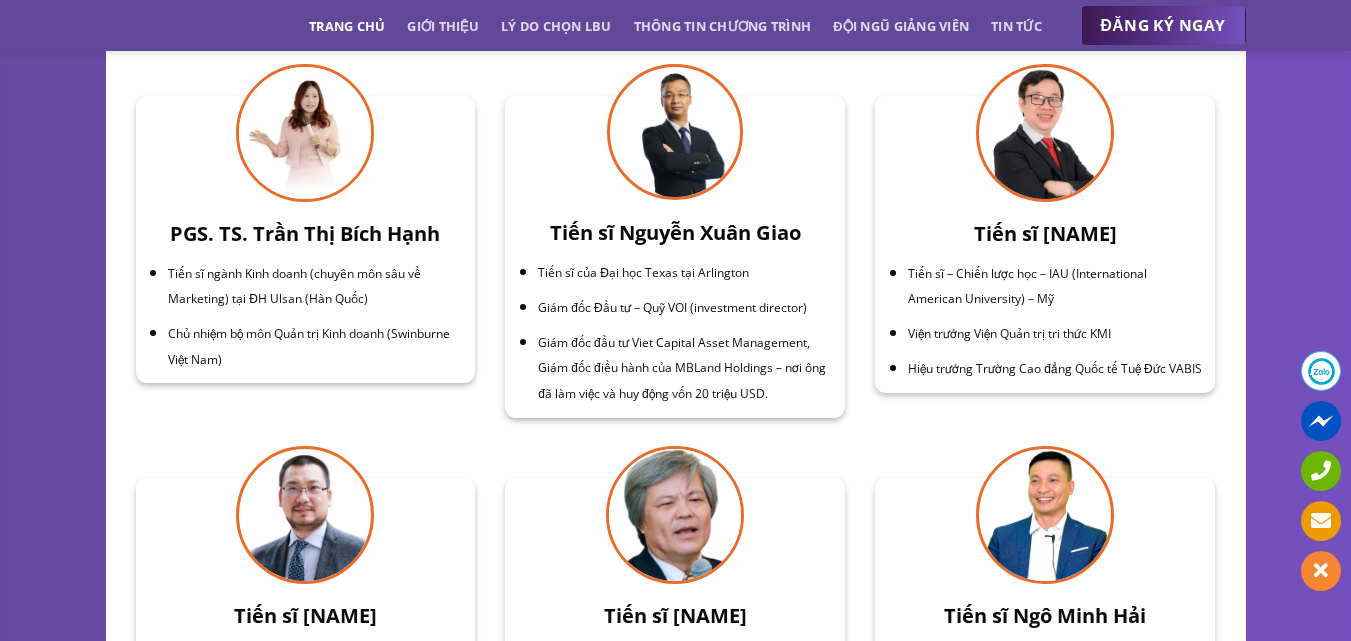click at bounding box center [1045, 133] 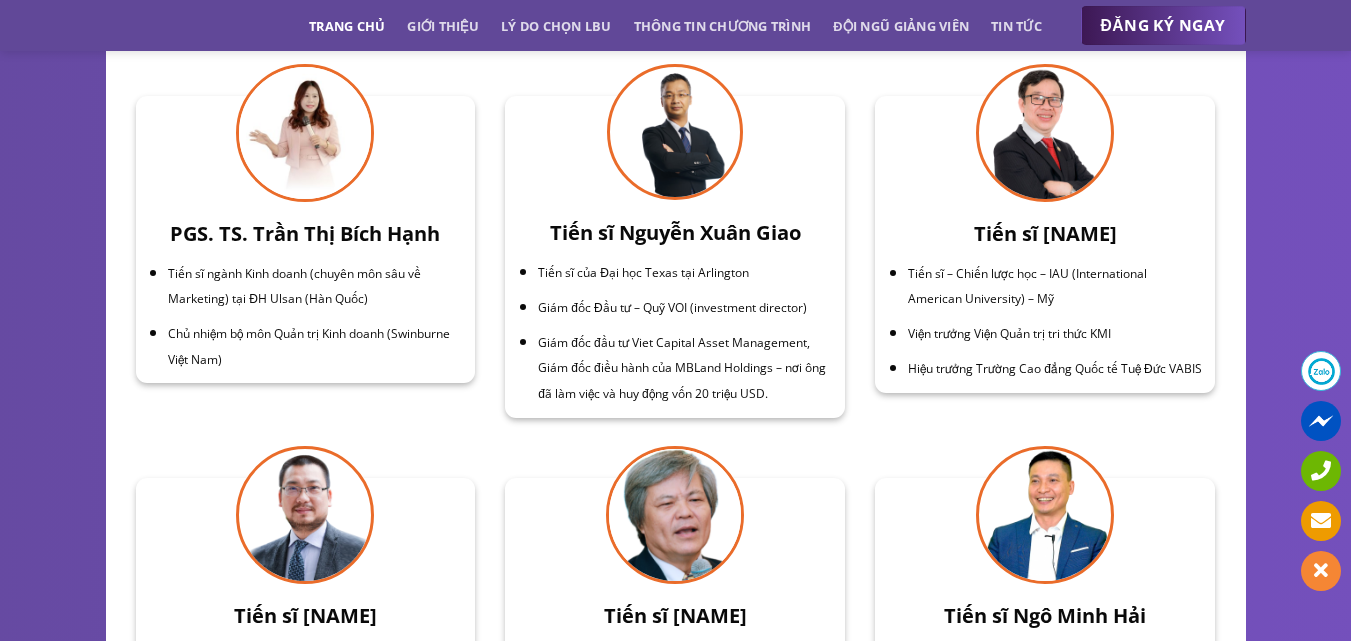 click at bounding box center (1045, 515) 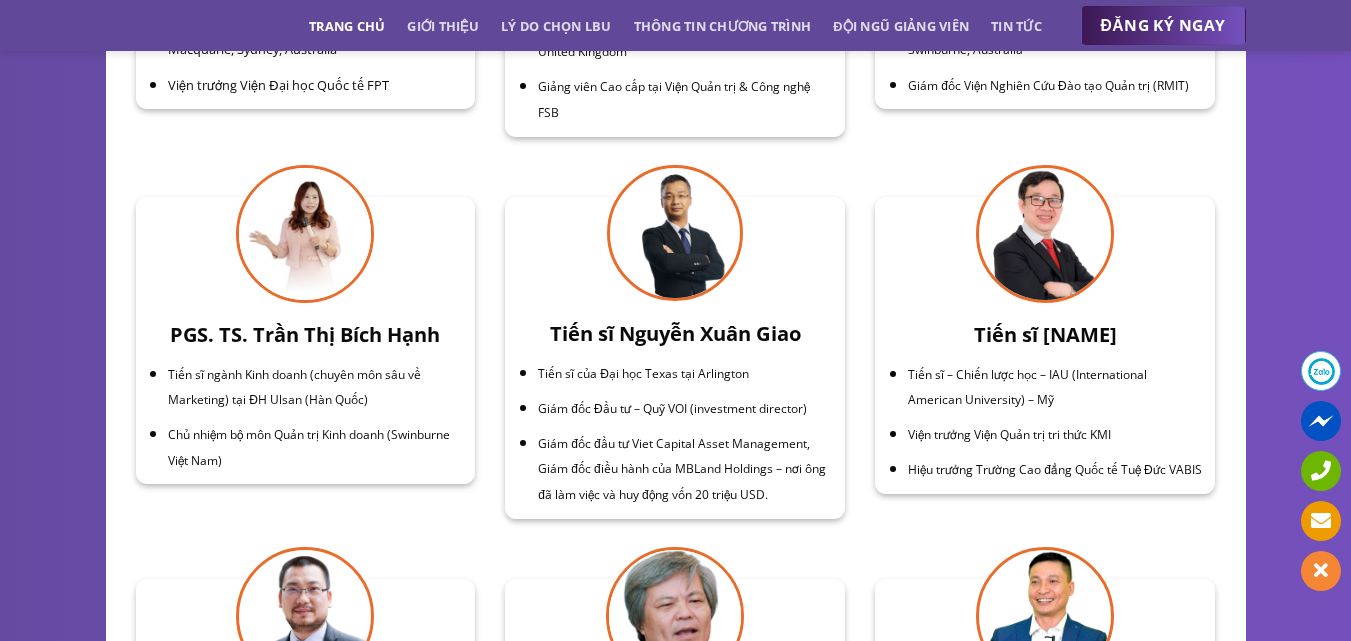 scroll, scrollTop: 6515, scrollLeft: 0, axis: vertical 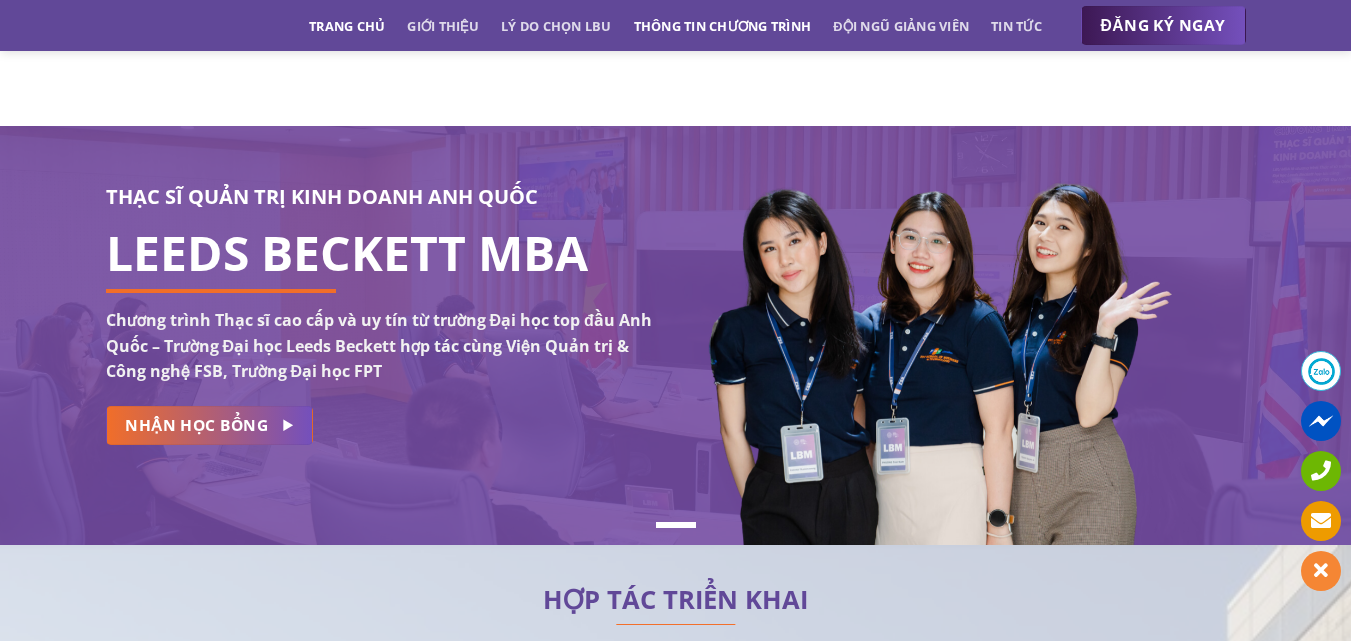 click on "Thông tin chương trình" at bounding box center (723, 26) 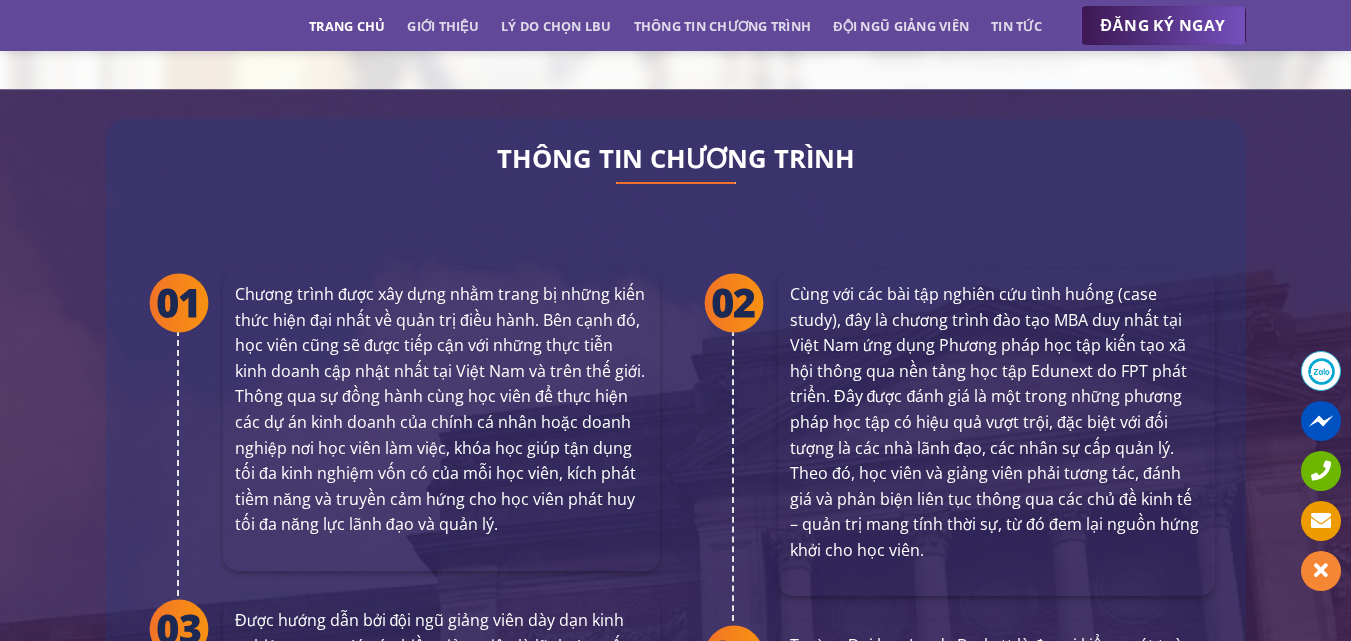 scroll, scrollTop: 3641, scrollLeft: 0, axis: vertical 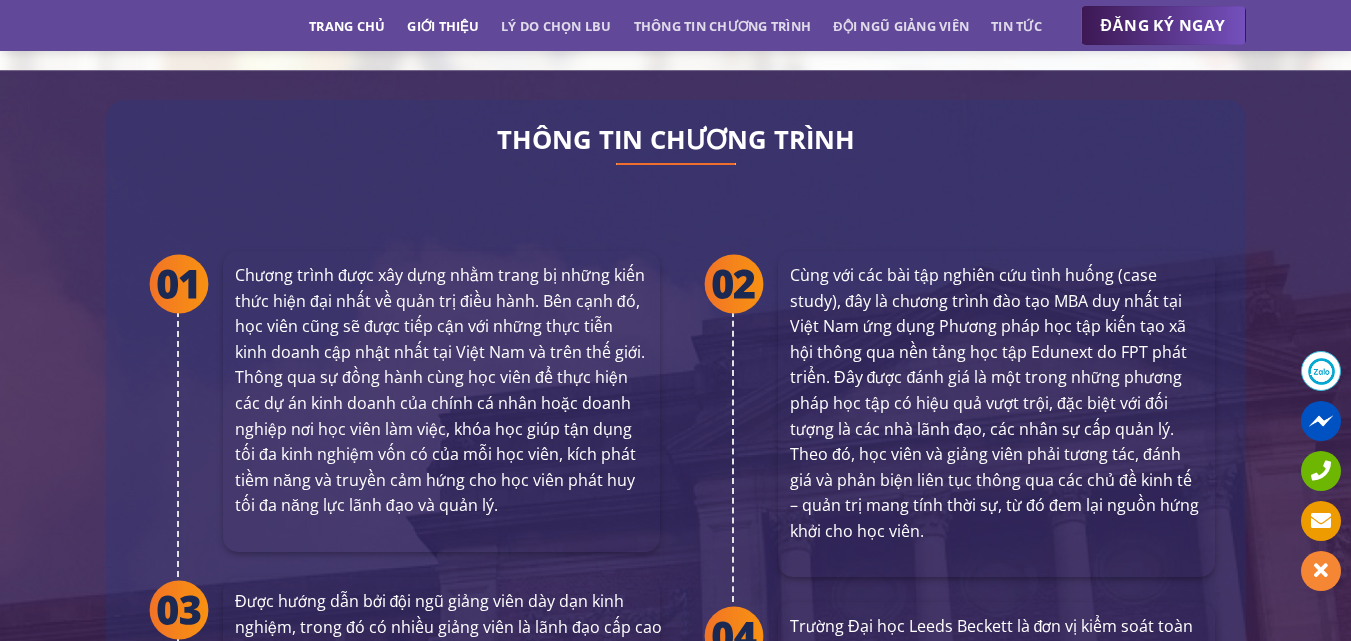 click on "Giới thiệu" at bounding box center (443, 26) 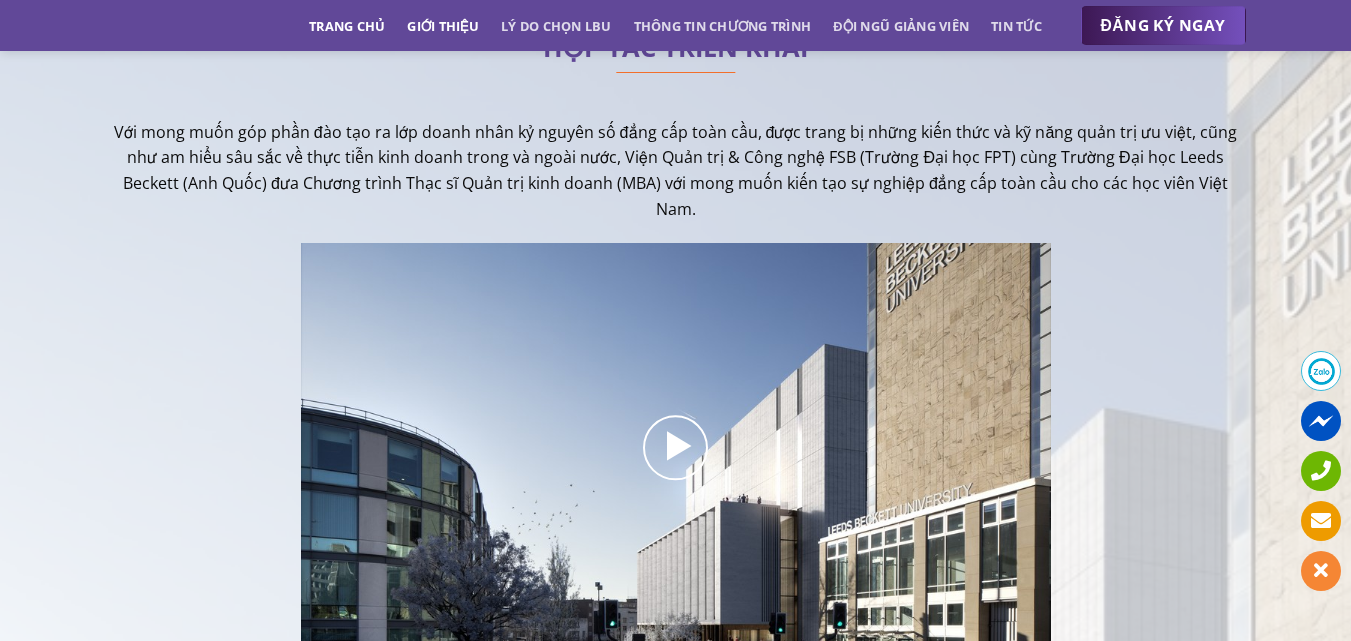 scroll, scrollTop: 490, scrollLeft: 0, axis: vertical 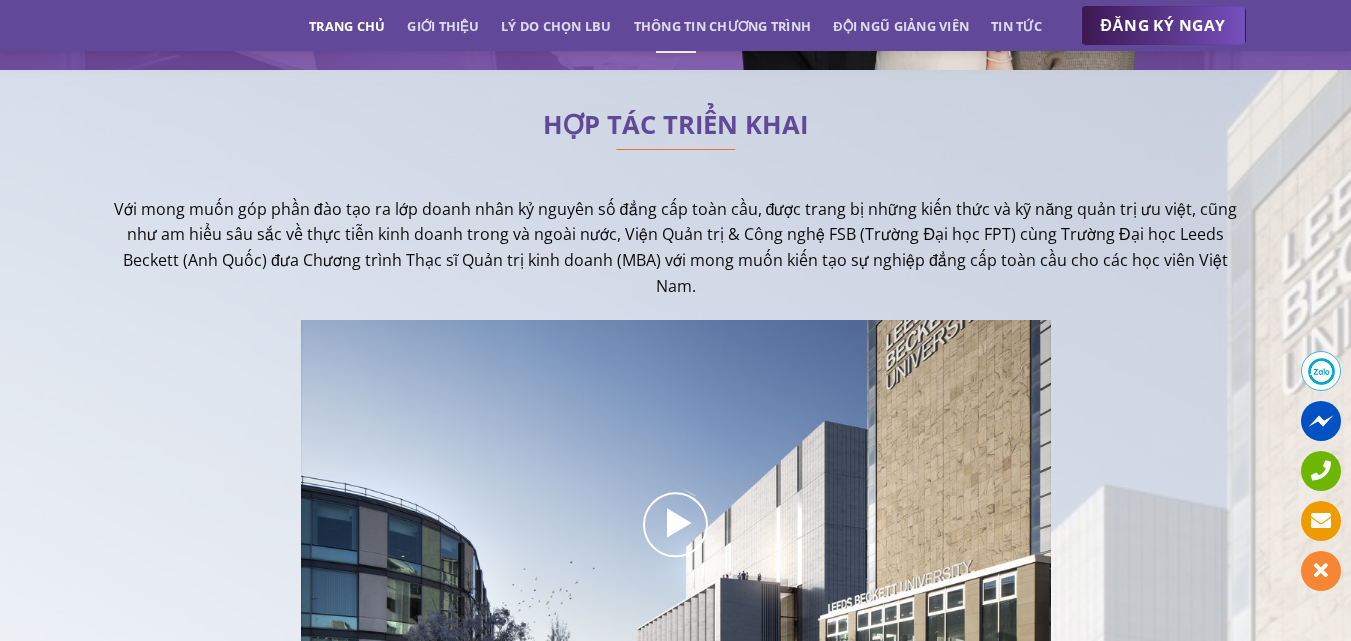 click on "Trang chủ" at bounding box center [347, 26] 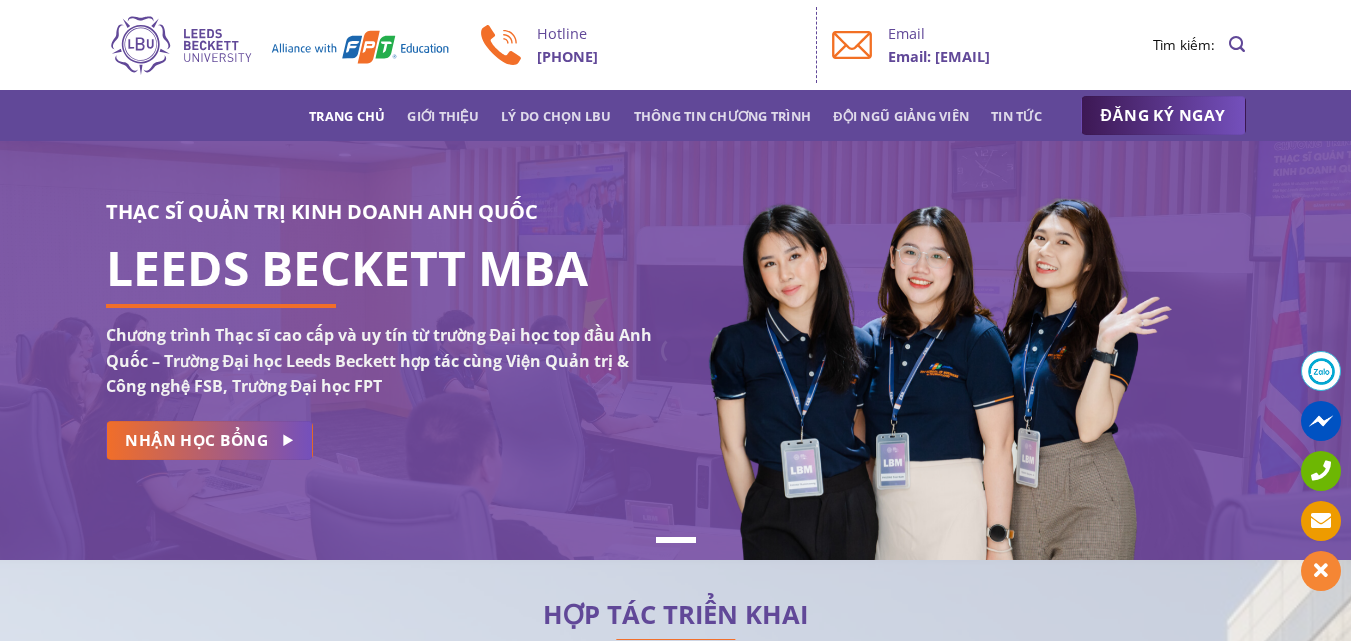 scroll, scrollTop: 0, scrollLeft: 0, axis: both 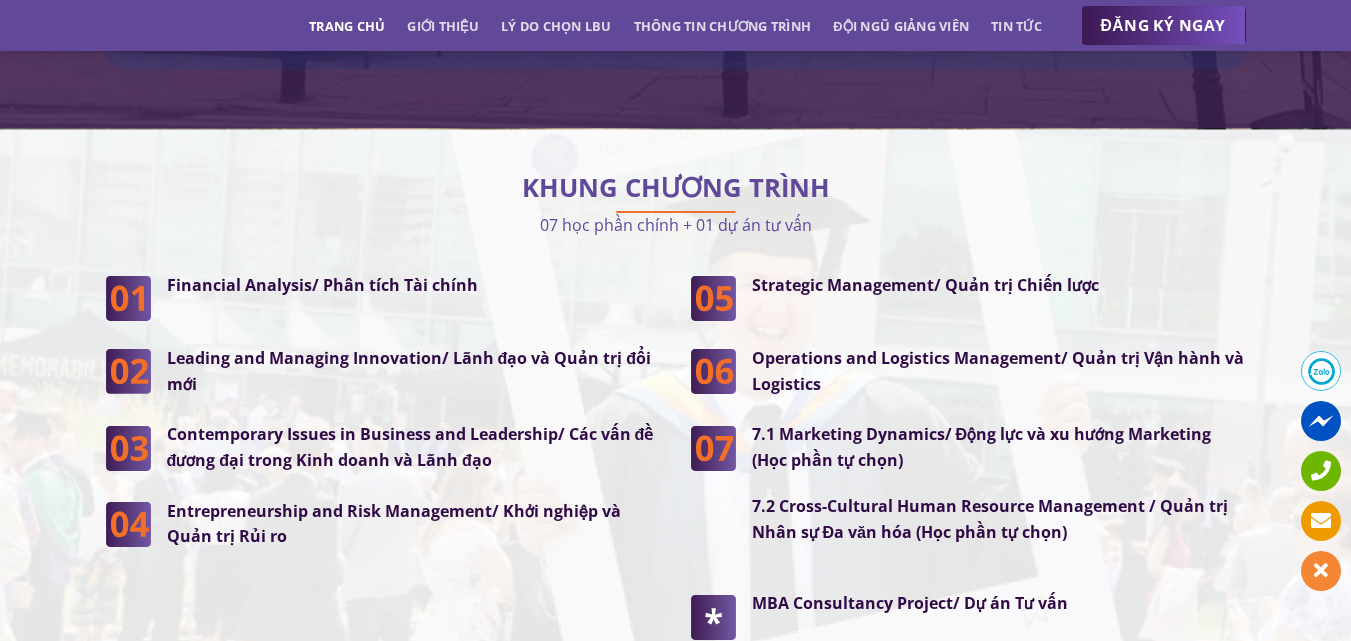 click on "Leading and Managing Innovation/ Lãnh đạo và Quản trị đổi mới" at bounding box center (409, 371) 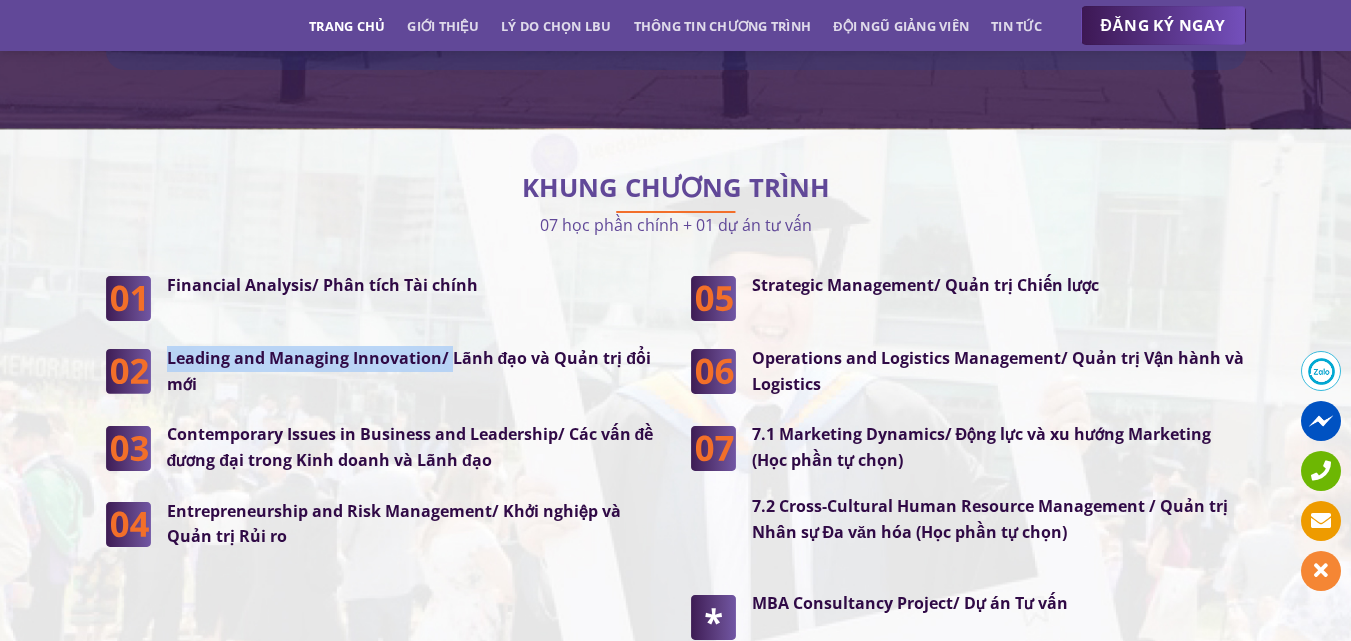drag, startPoint x: 442, startPoint y: 355, endPoint x: 196, endPoint y: 351, distance: 246.03252 